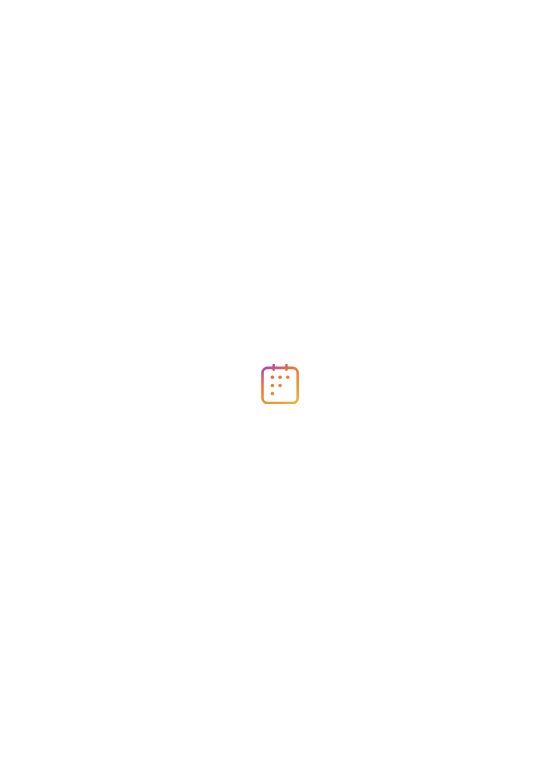 scroll, scrollTop: 0, scrollLeft: 0, axis: both 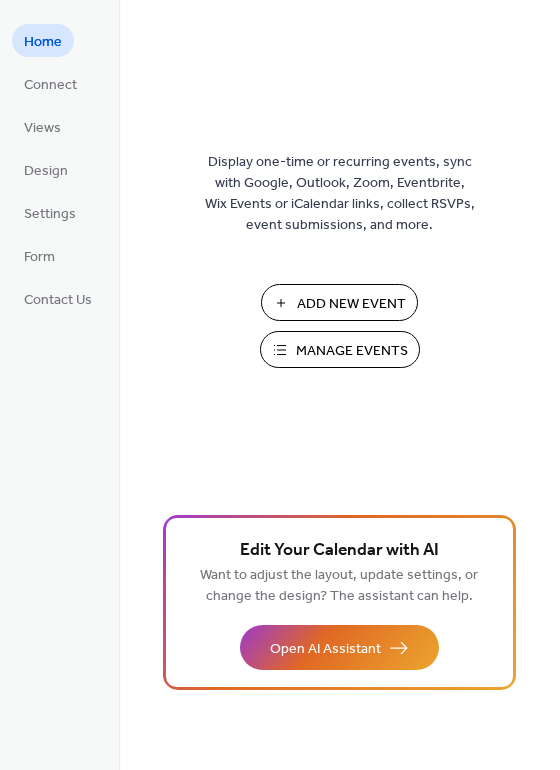 click on "Add New Event" at bounding box center (351, 304) 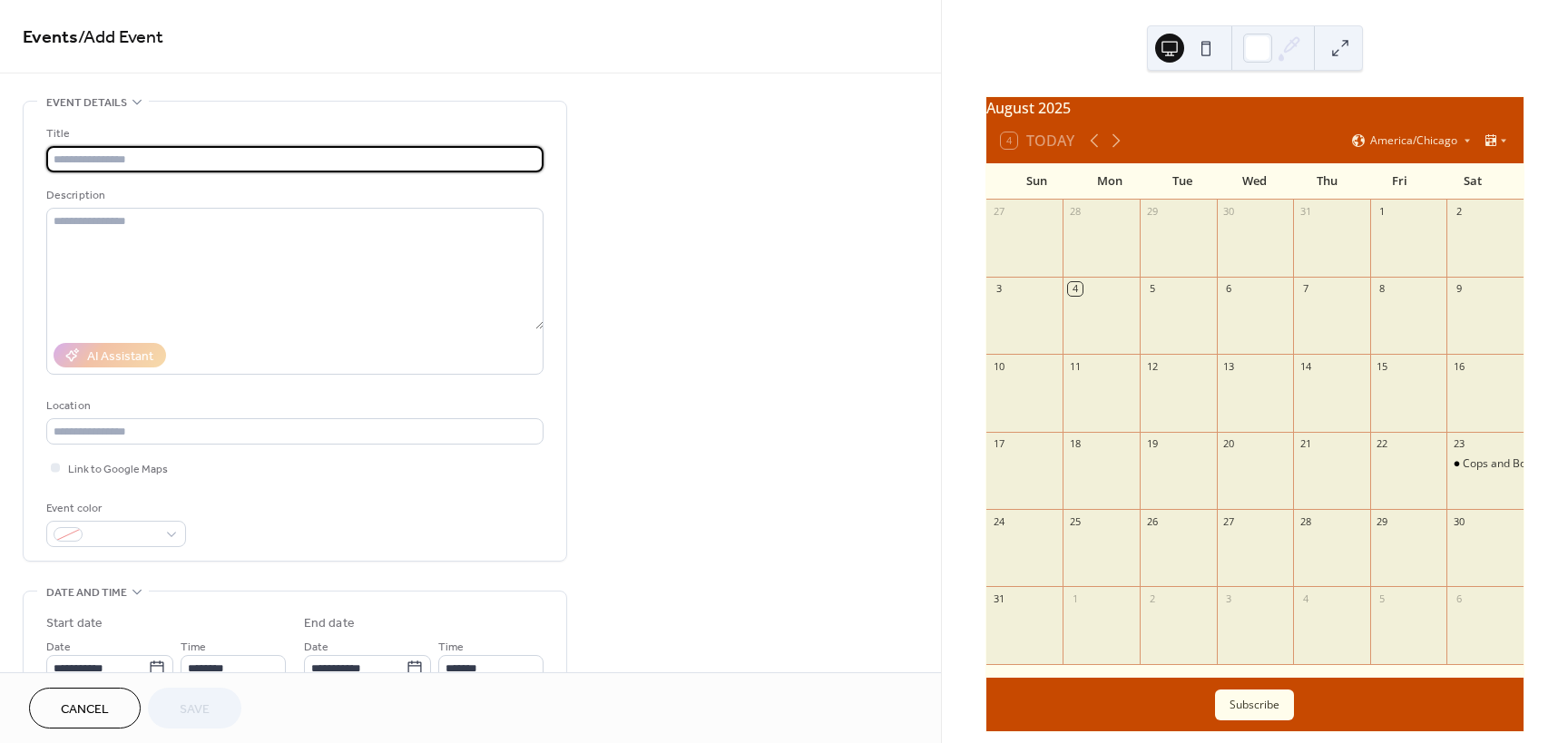 scroll, scrollTop: 0, scrollLeft: 0, axis: both 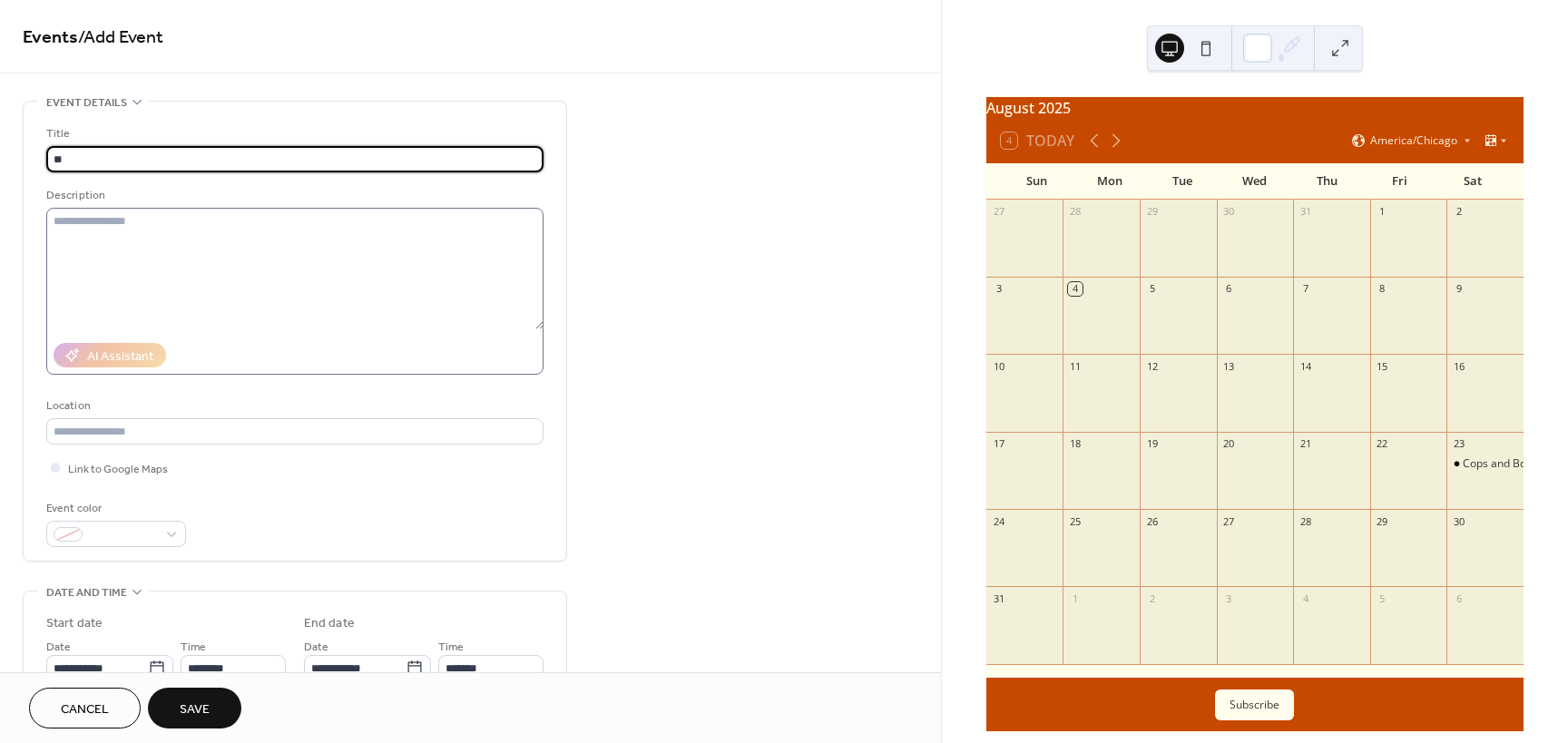 type on "*" 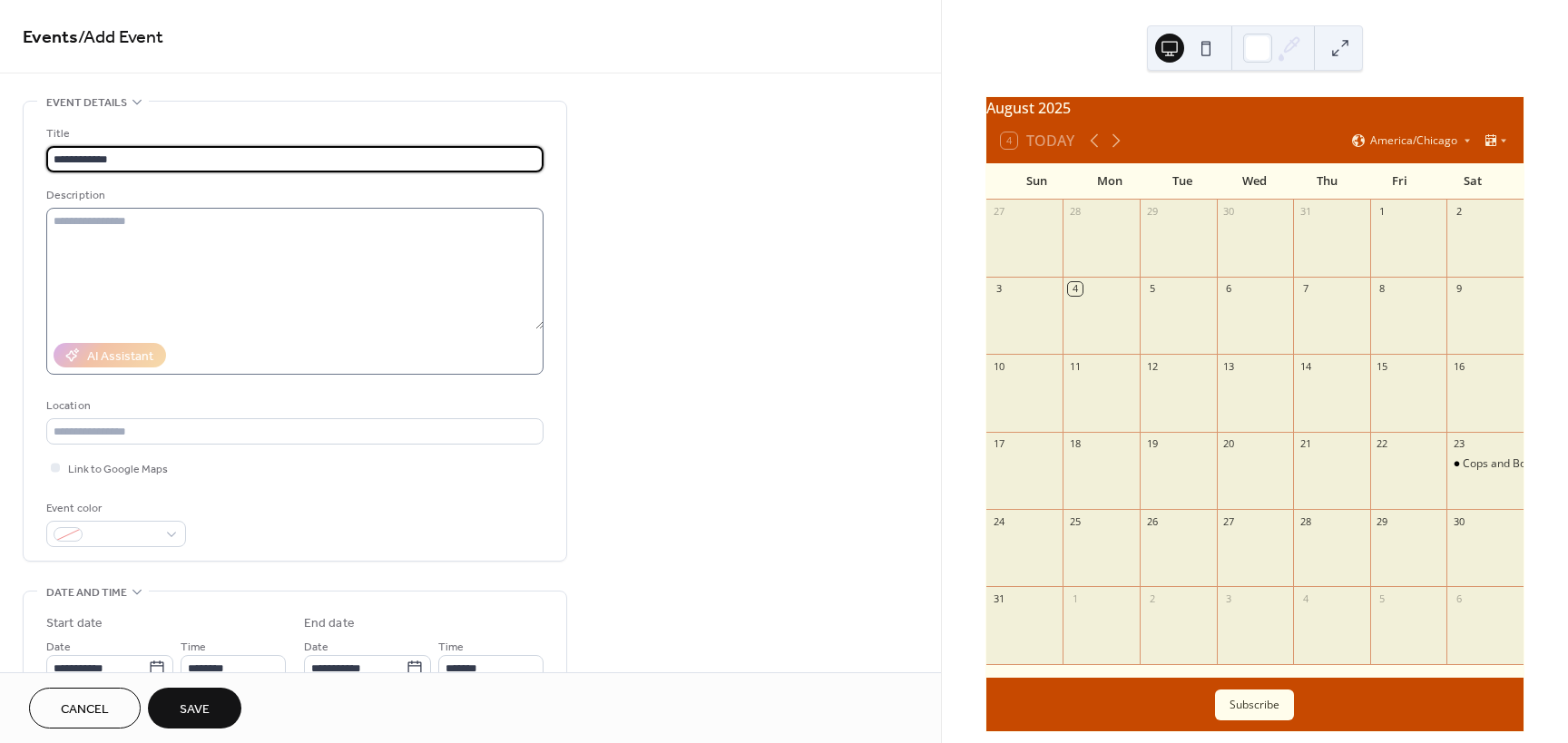 type on "**********" 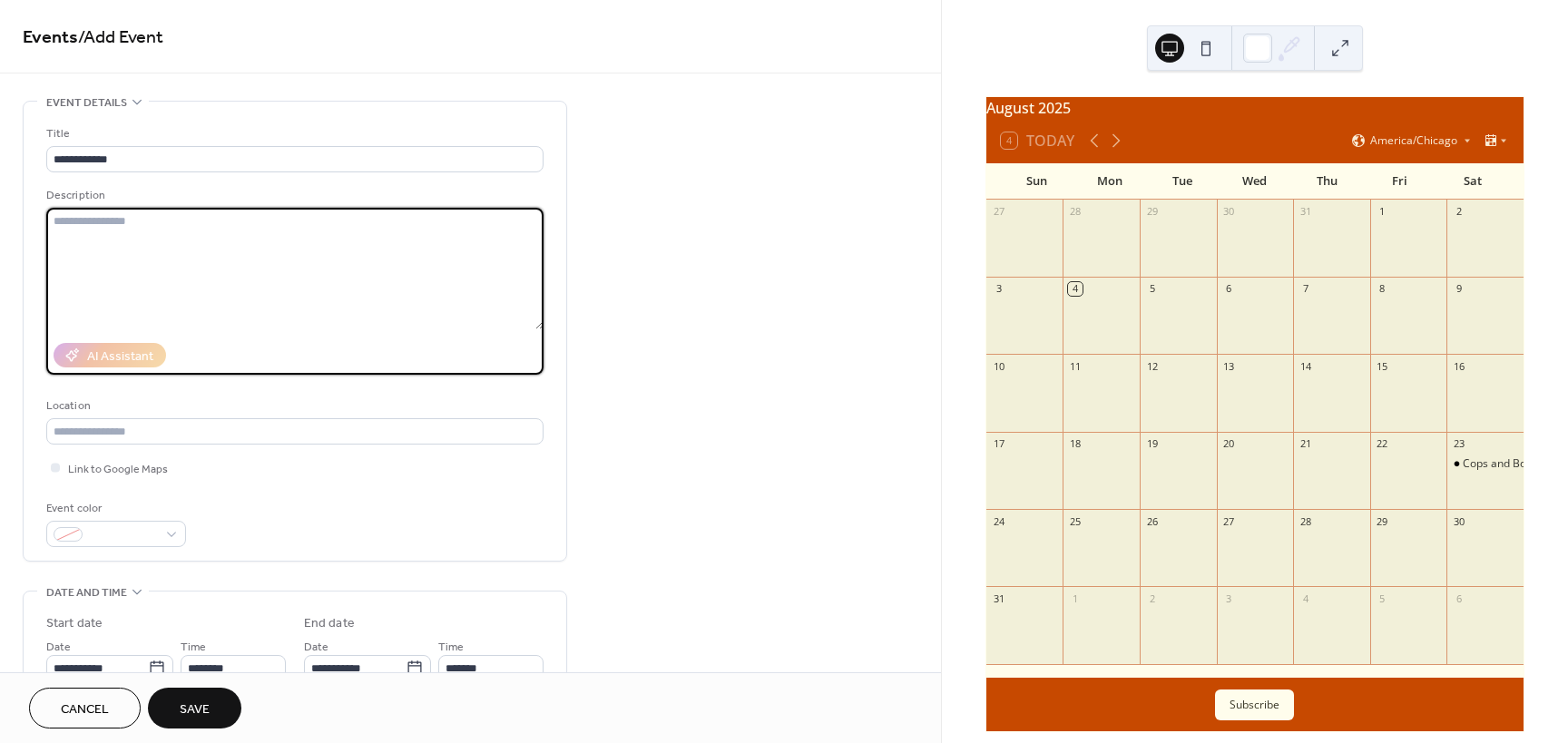 click at bounding box center [295, 269] 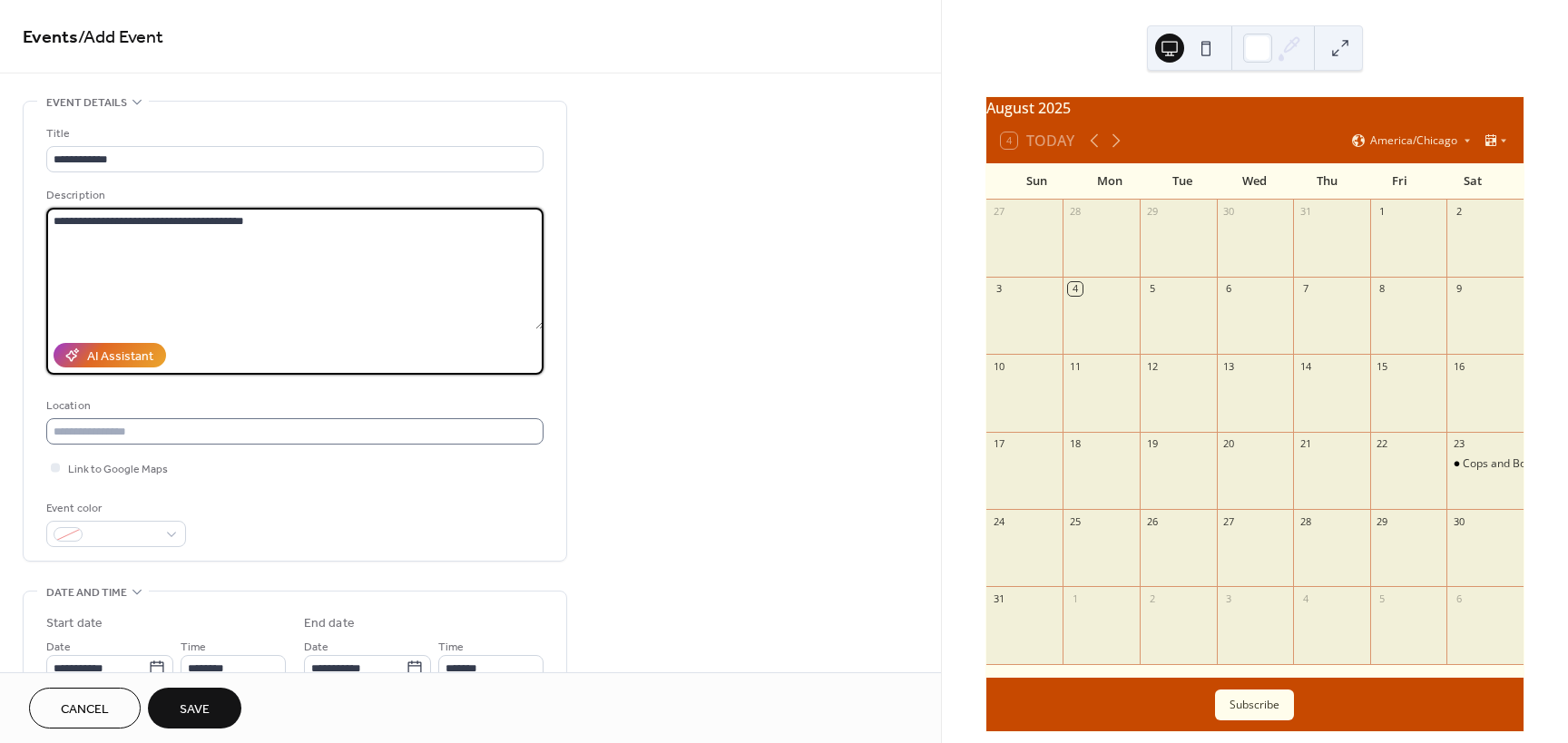 type on "**********" 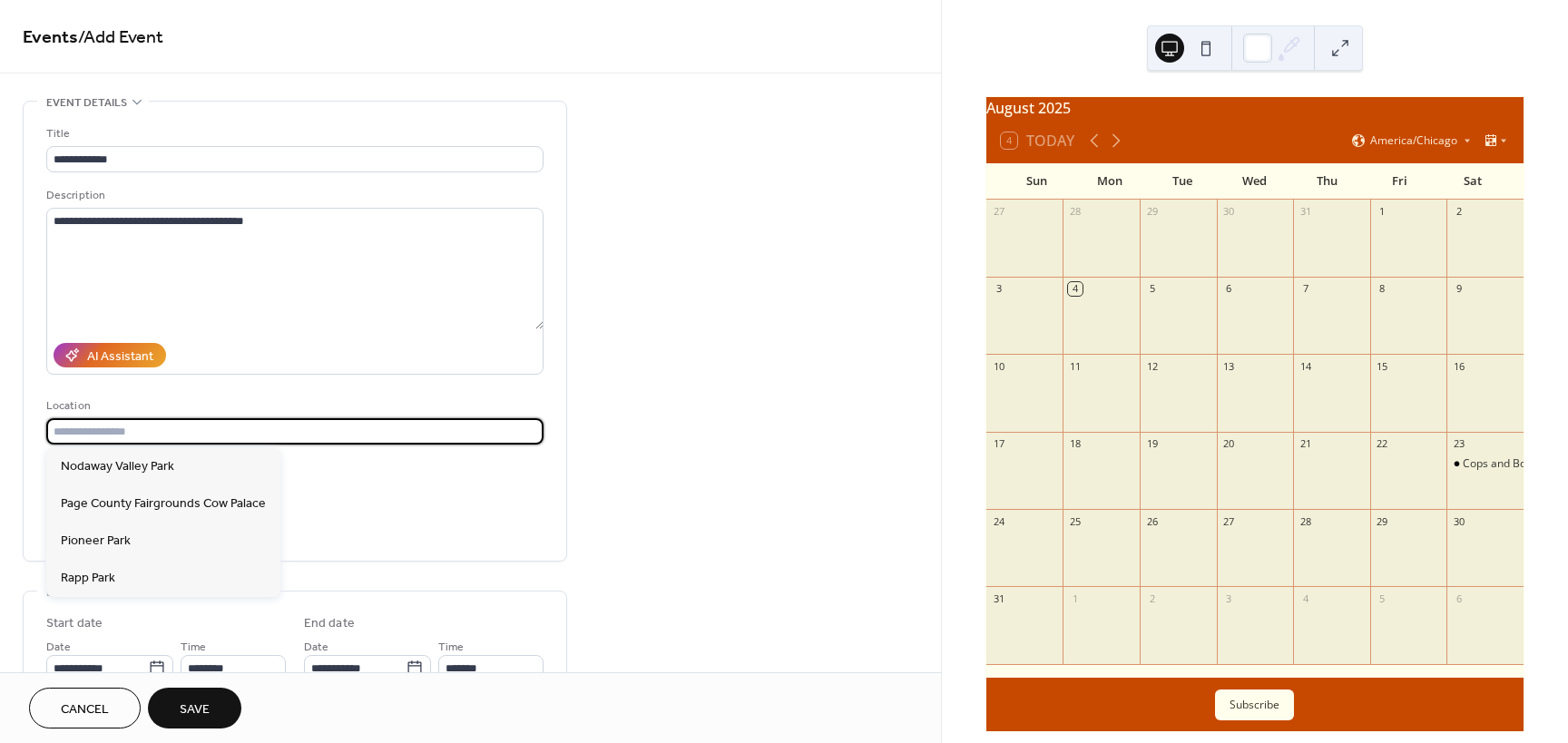 click at bounding box center [295, 431] 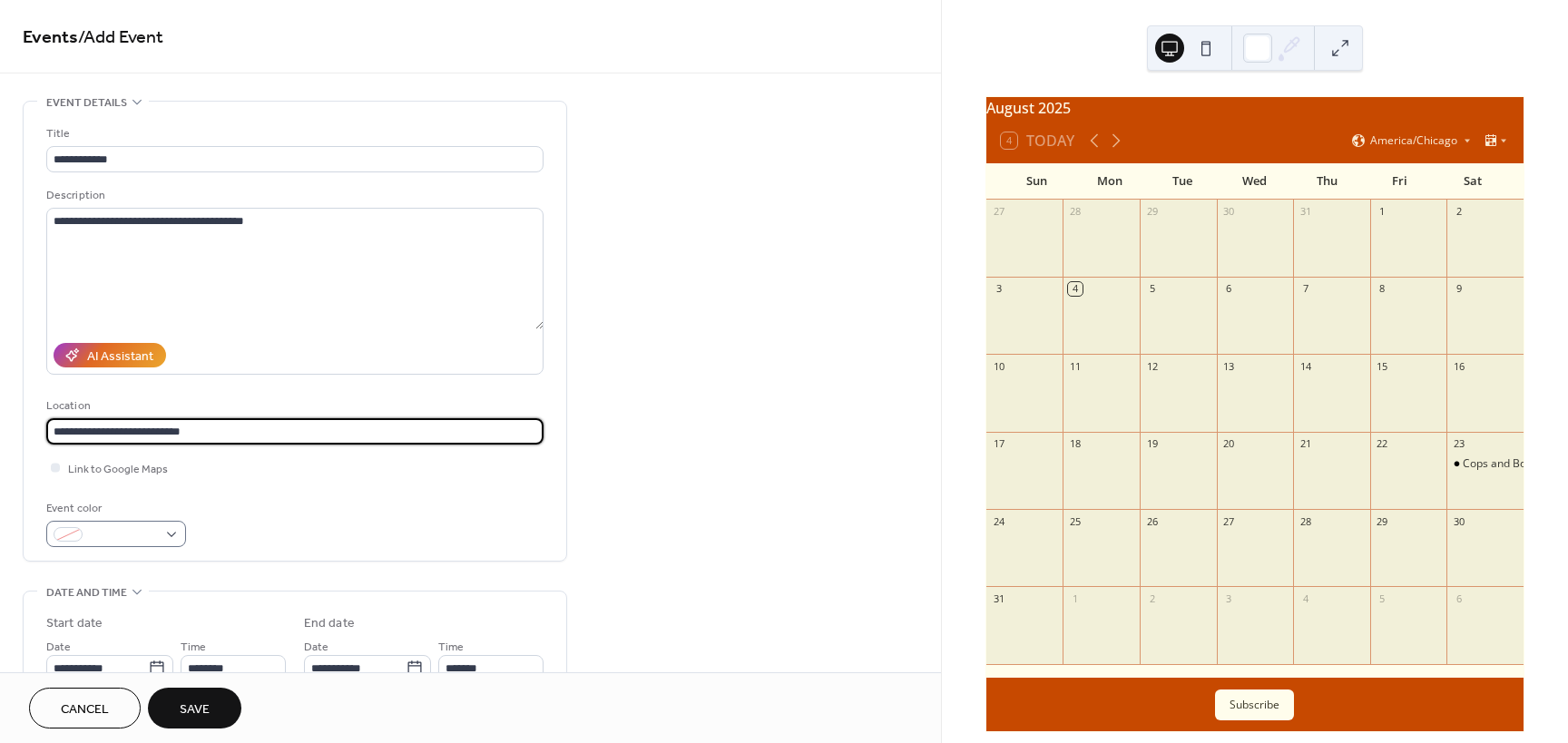 type on "**********" 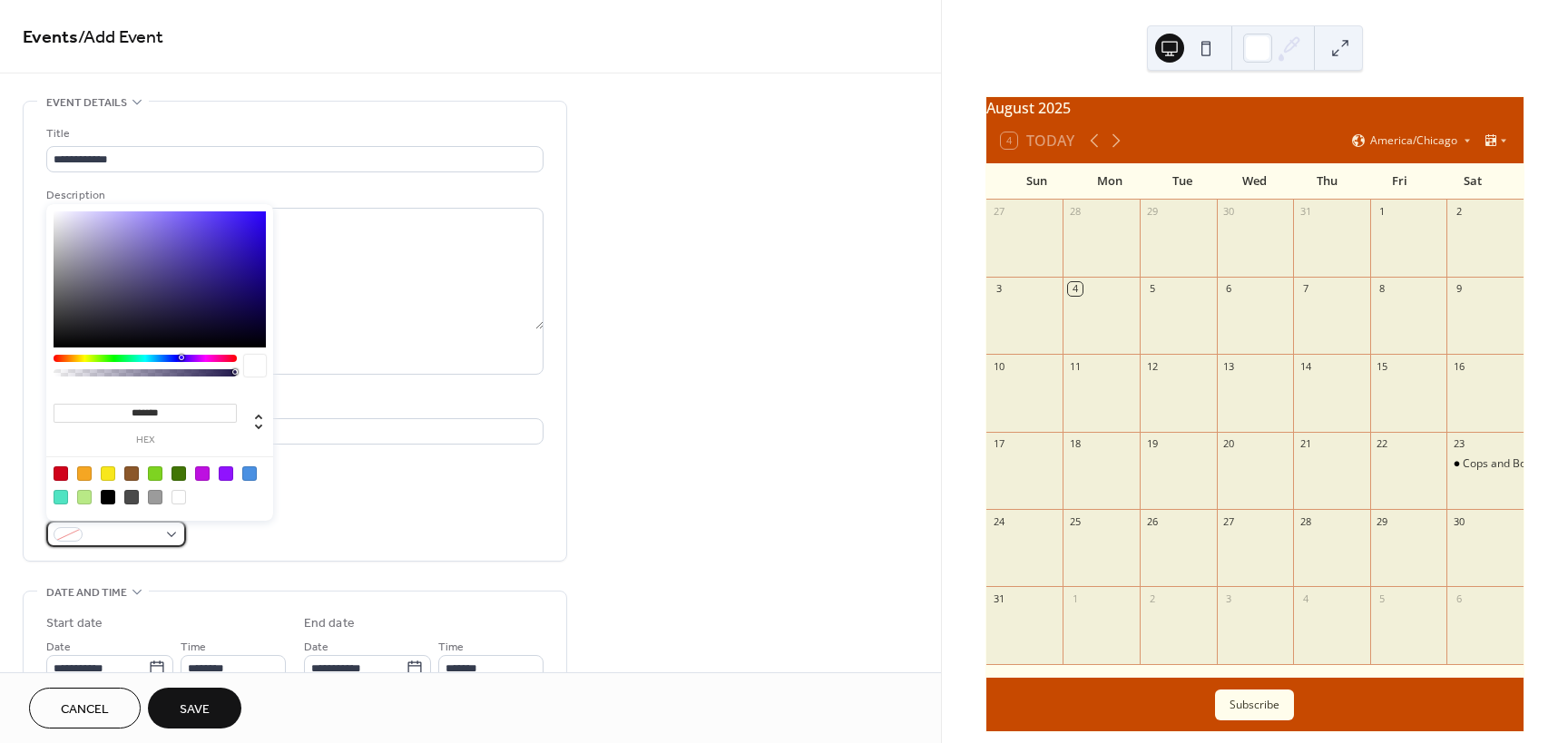 click at bounding box center (116, 533) 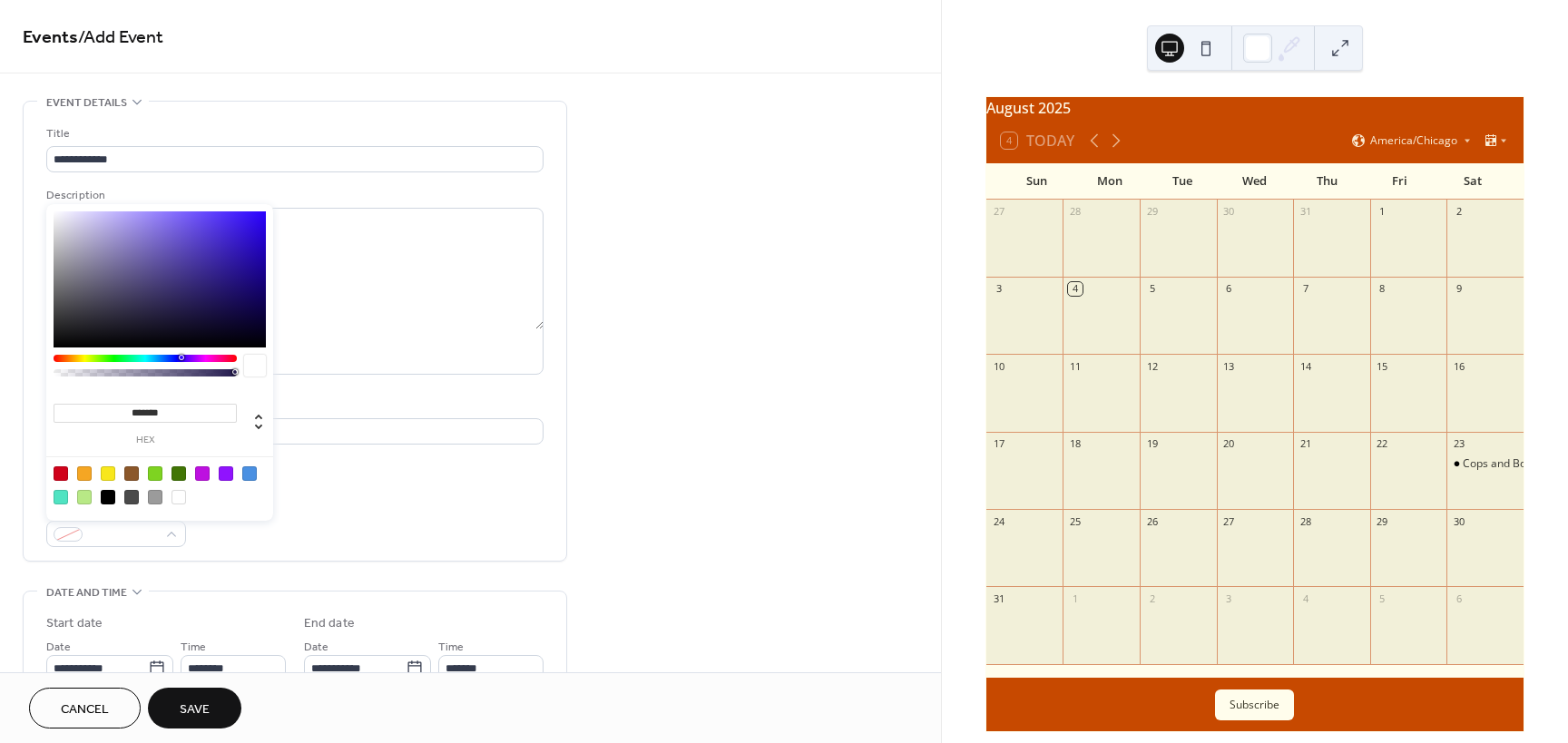 click at bounding box center (61, 474) 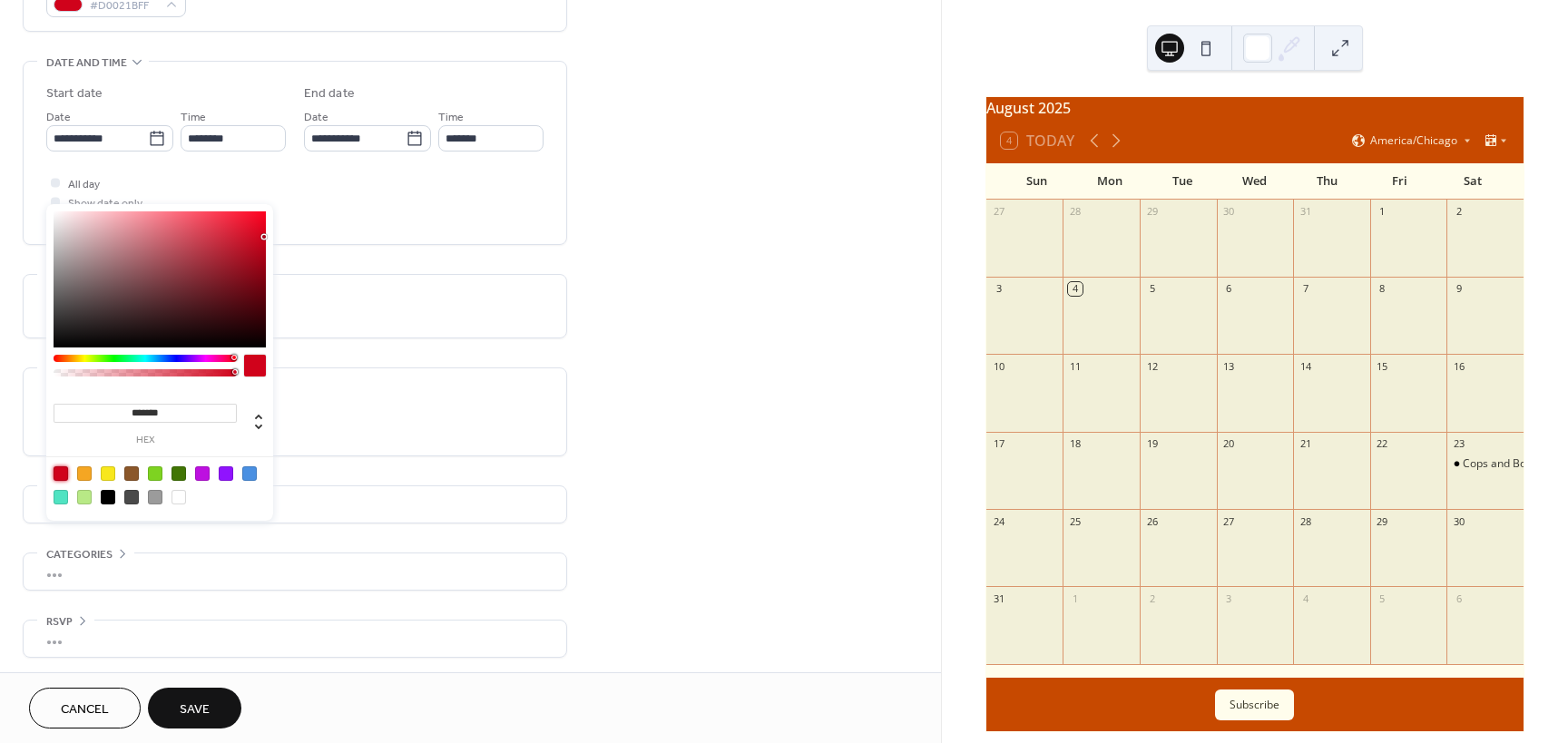 scroll, scrollTop: 533, scrollLeft: 0, axis: vertical 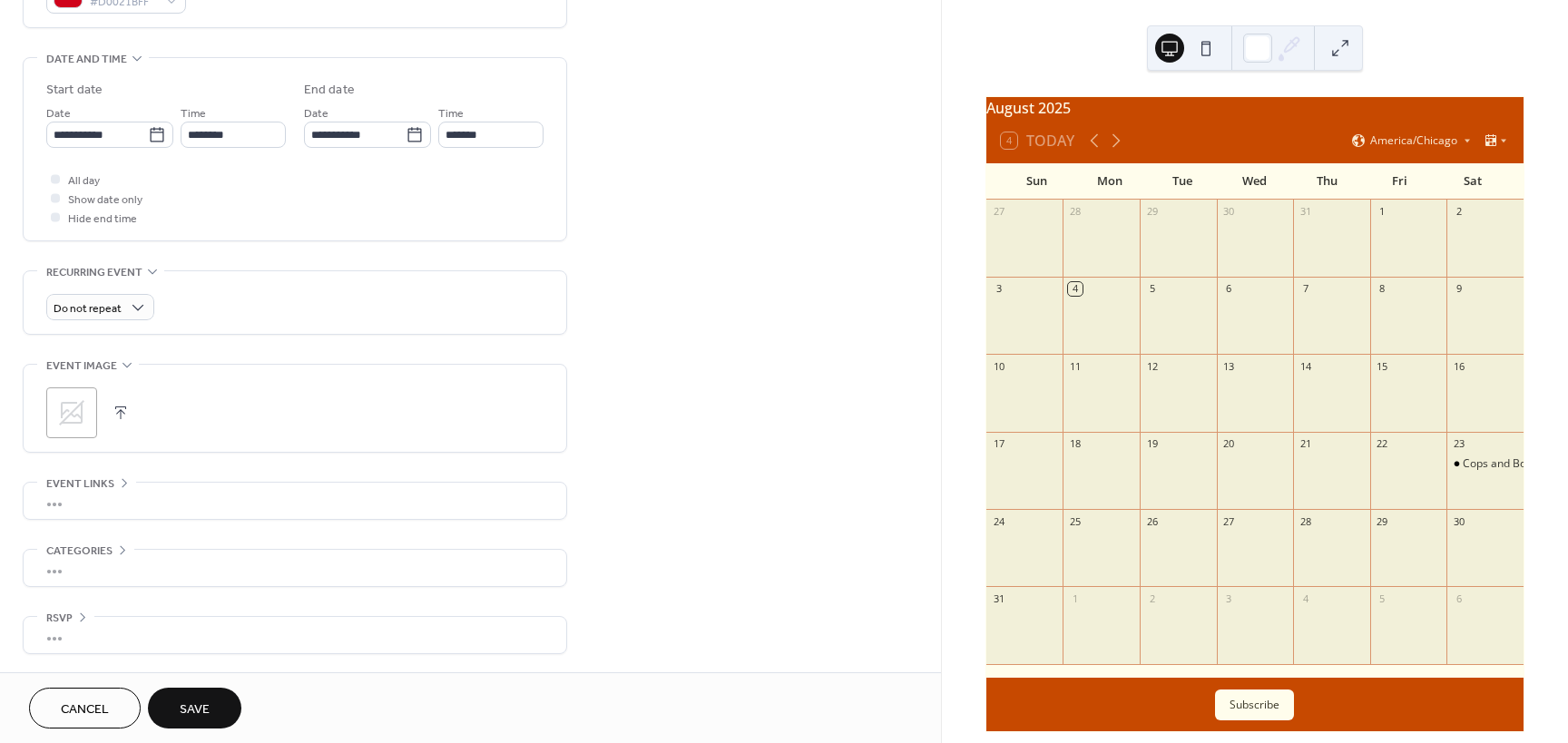 click on "**********" at bounding box center (470, 120) 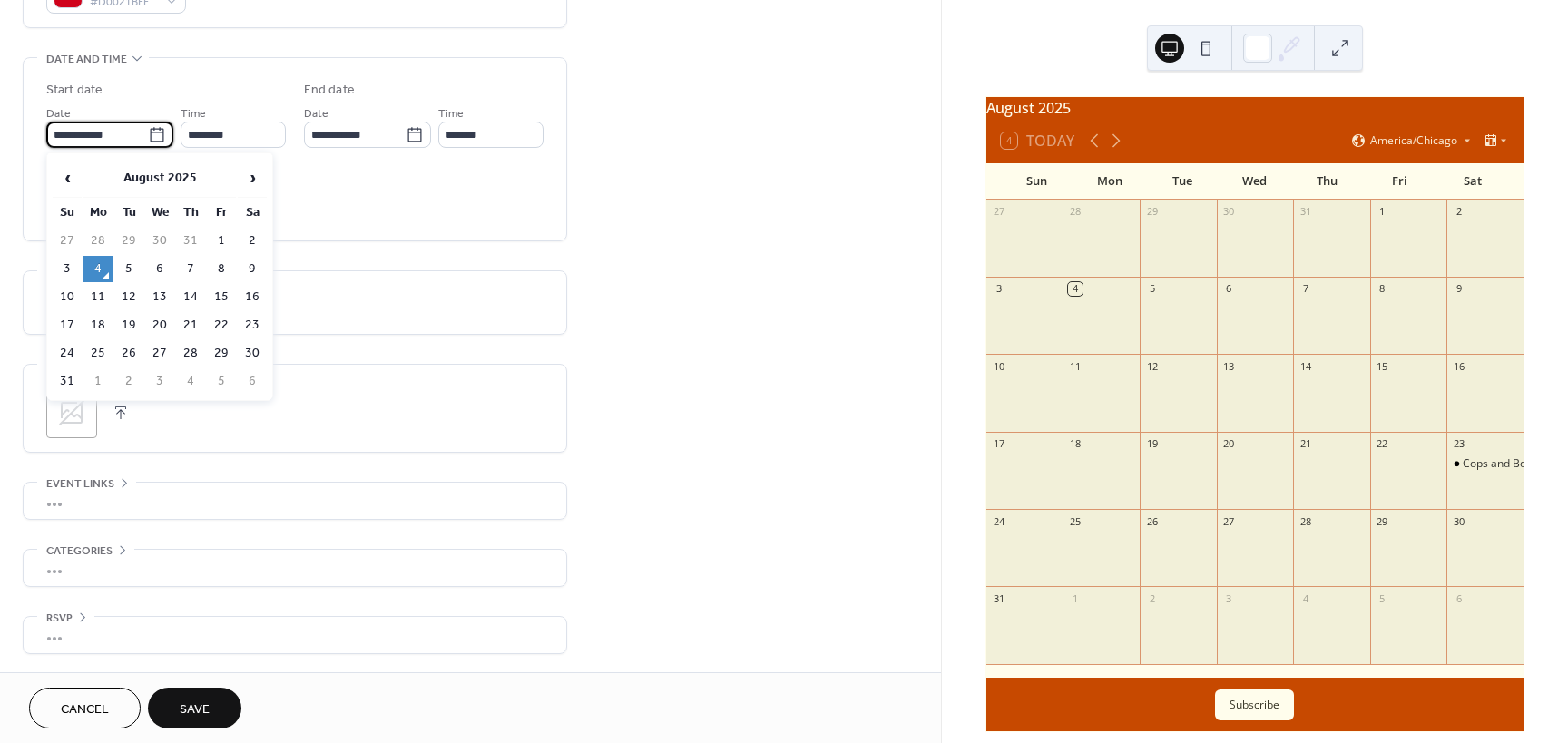 click on "**********" at bounding box center [97, 134] 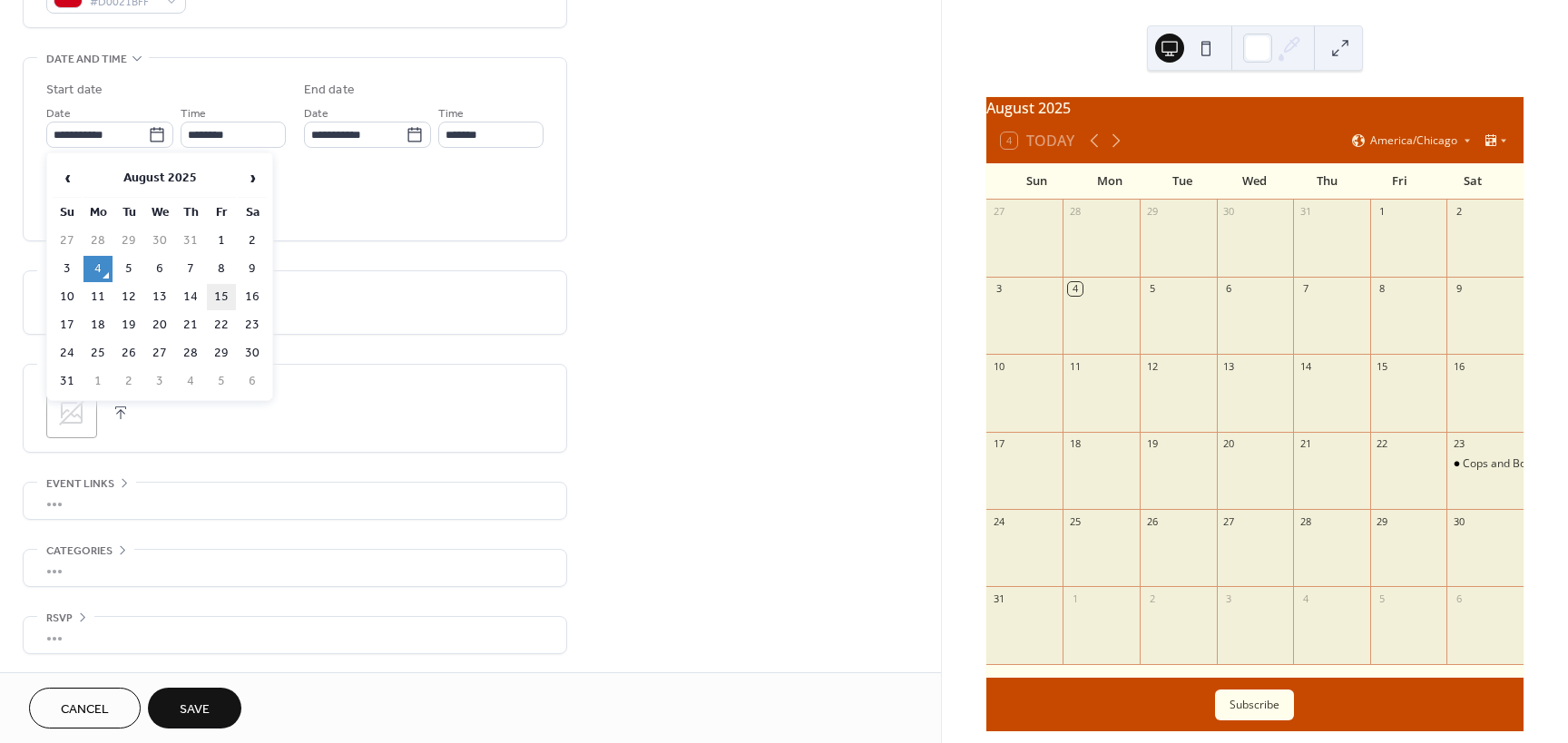 click on "15" at bounding box center (221, 297) 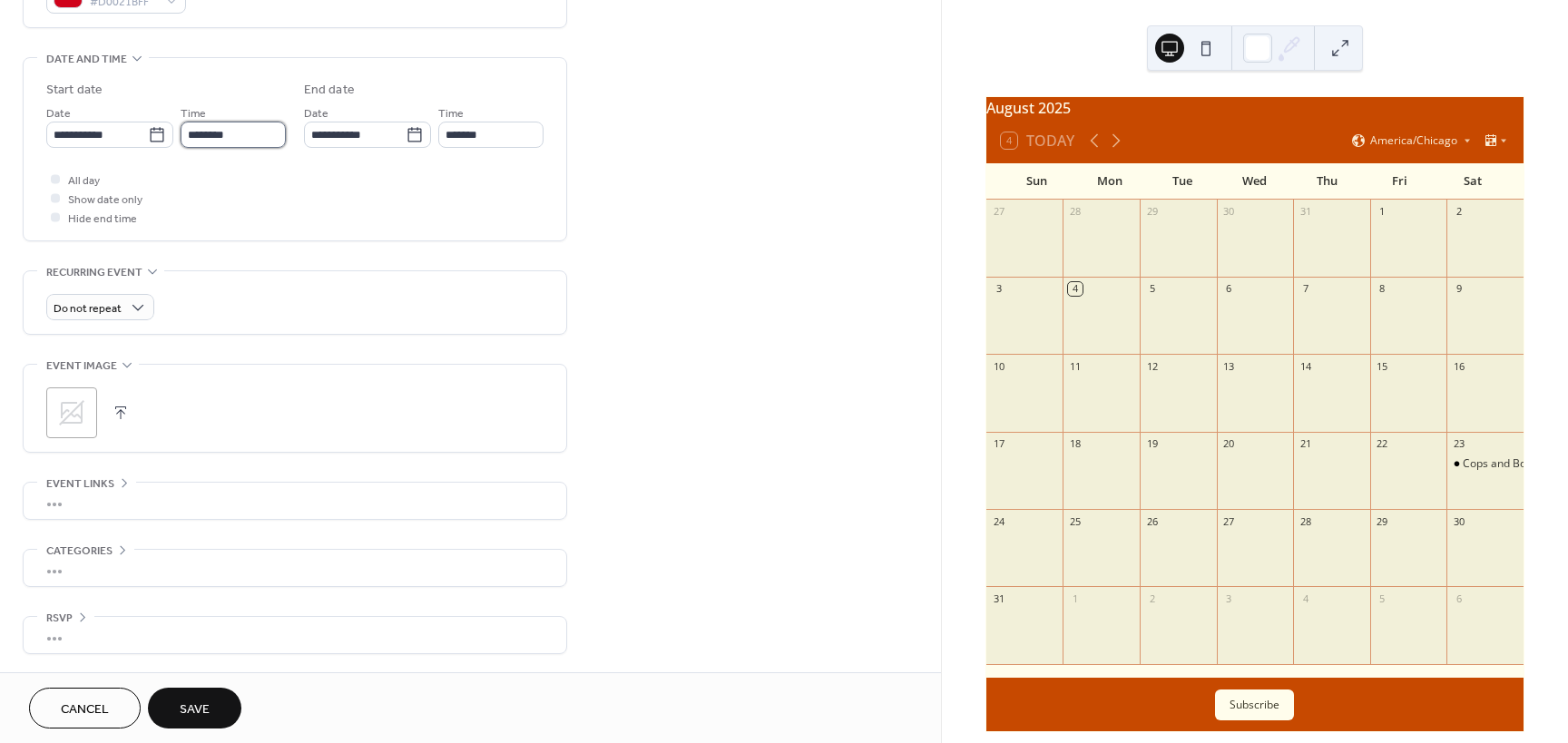 click on "********" at bounding box center [233, 134] 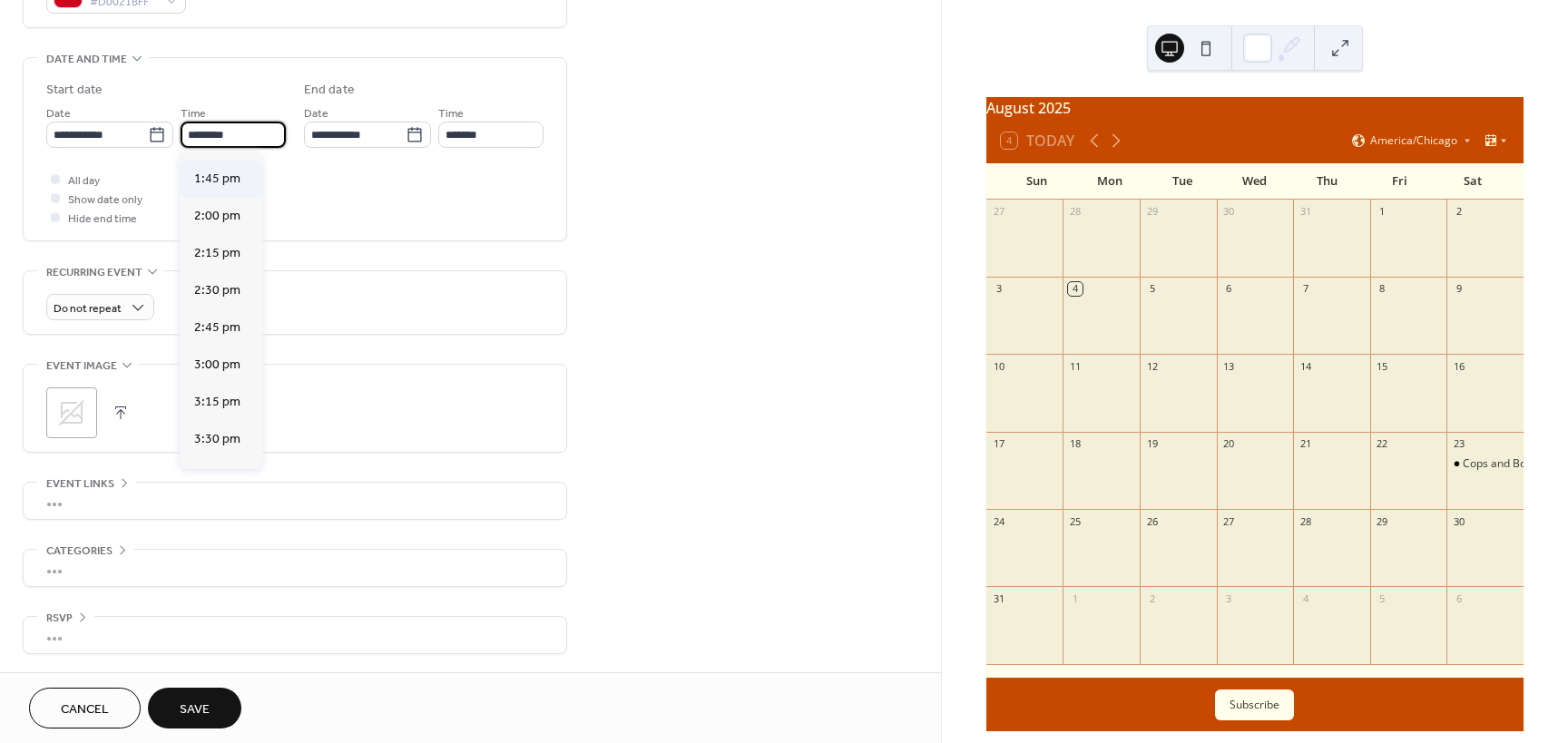 scroll, scrollTop: 2058, scrollLeft: 0, axis: vertical 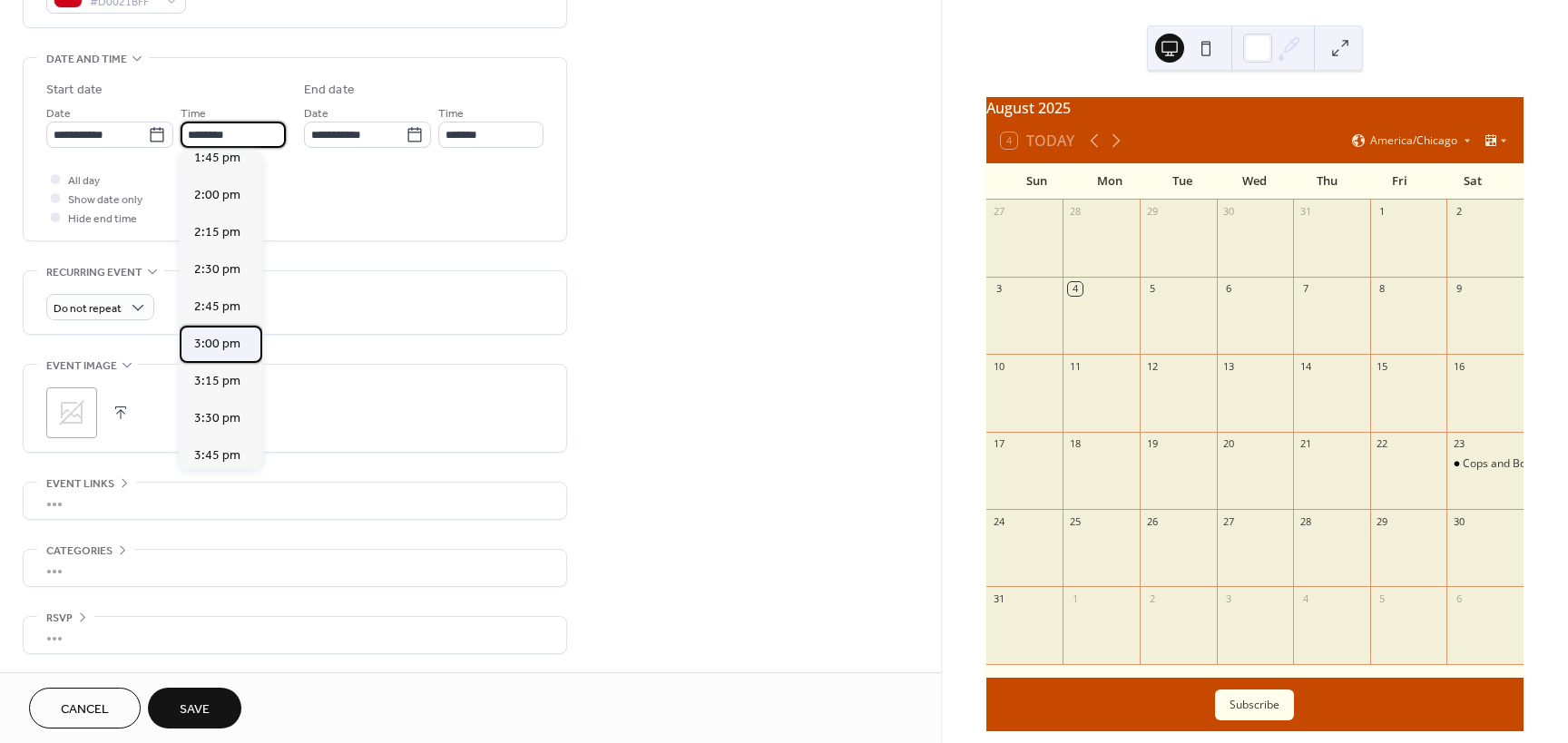 click on "3:00 pm" at bounding box center [217, 344] 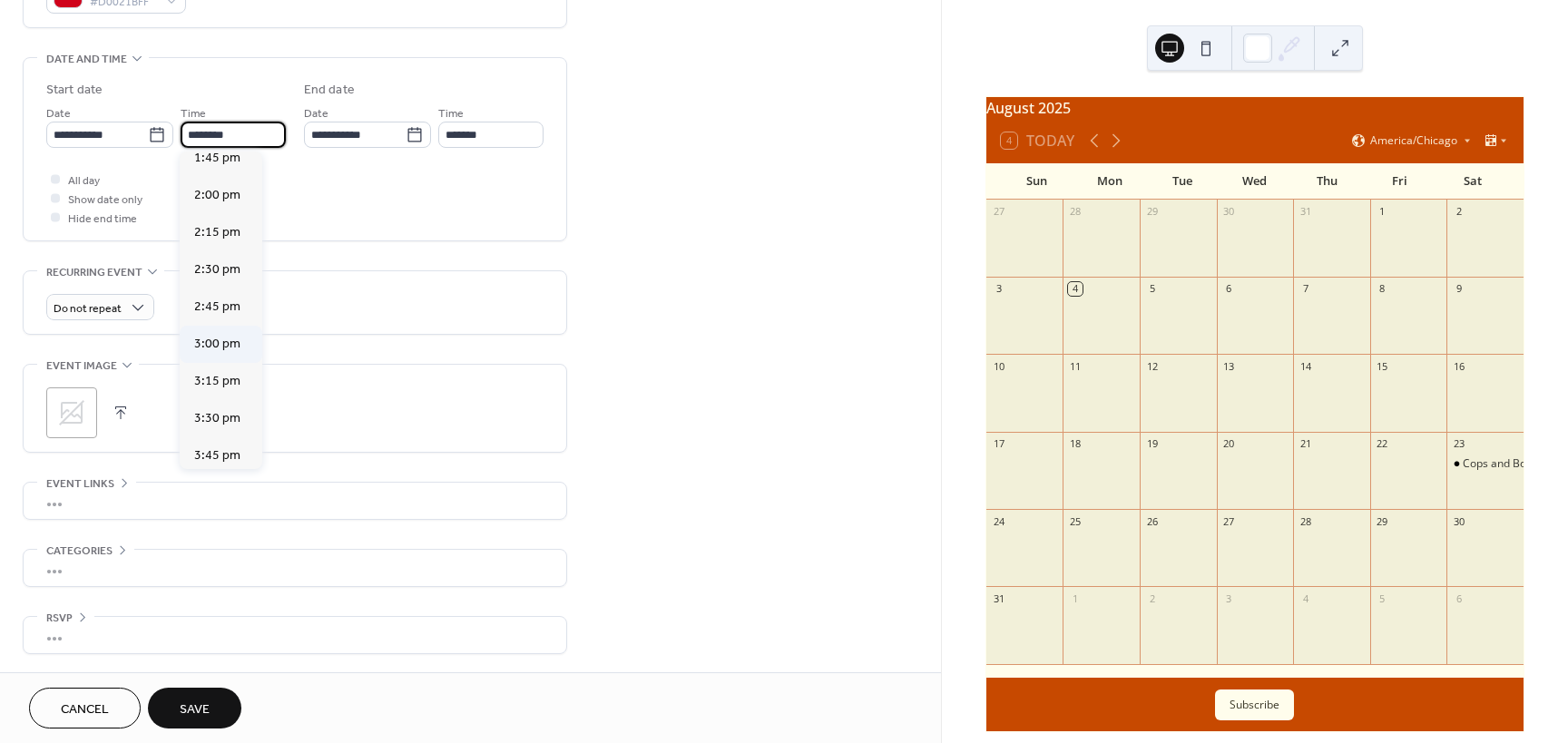 type on "*******" 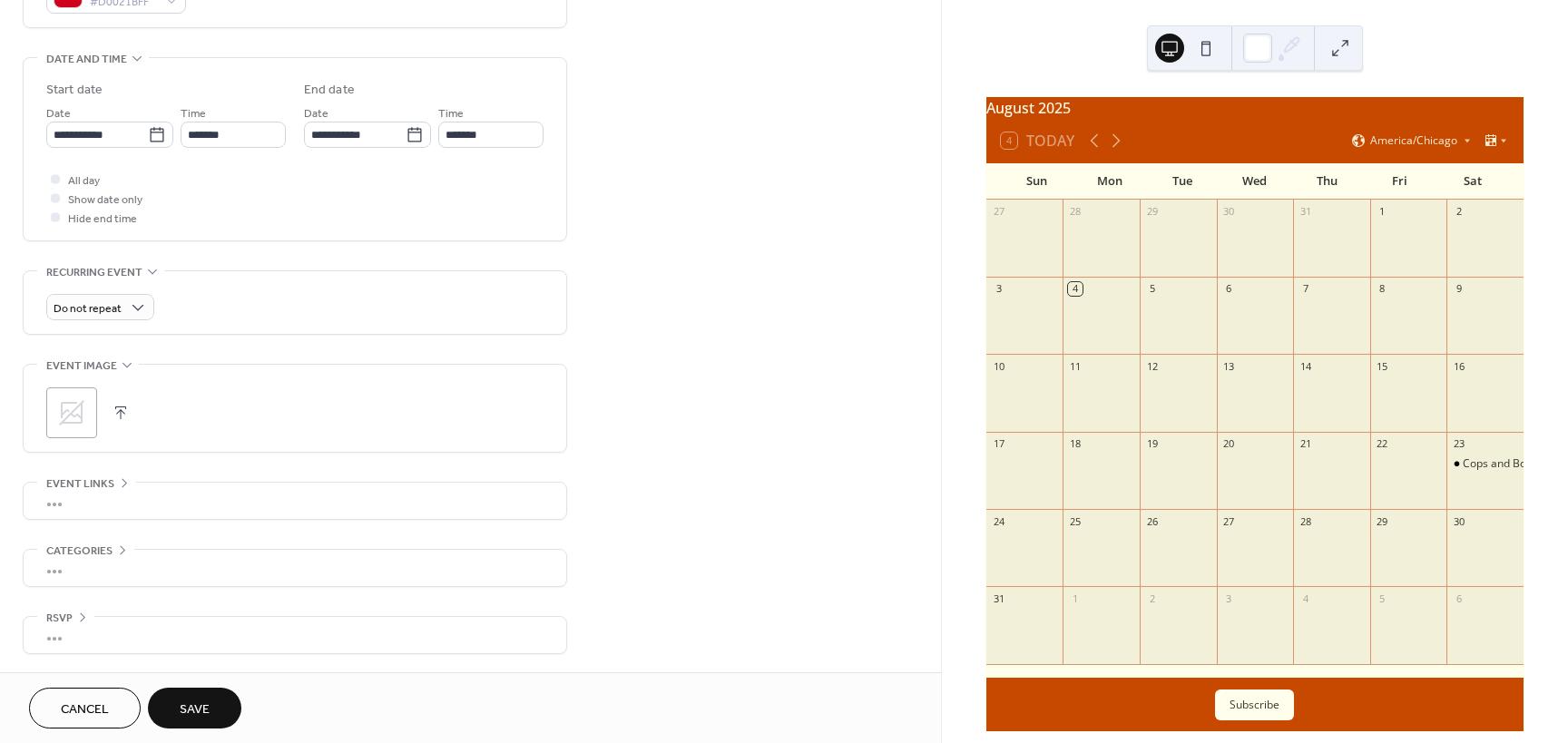 drag, startPoint x: 908, startPoint y: 445, endPoint x: 921, endPoint y: 438, distance: 14.764823 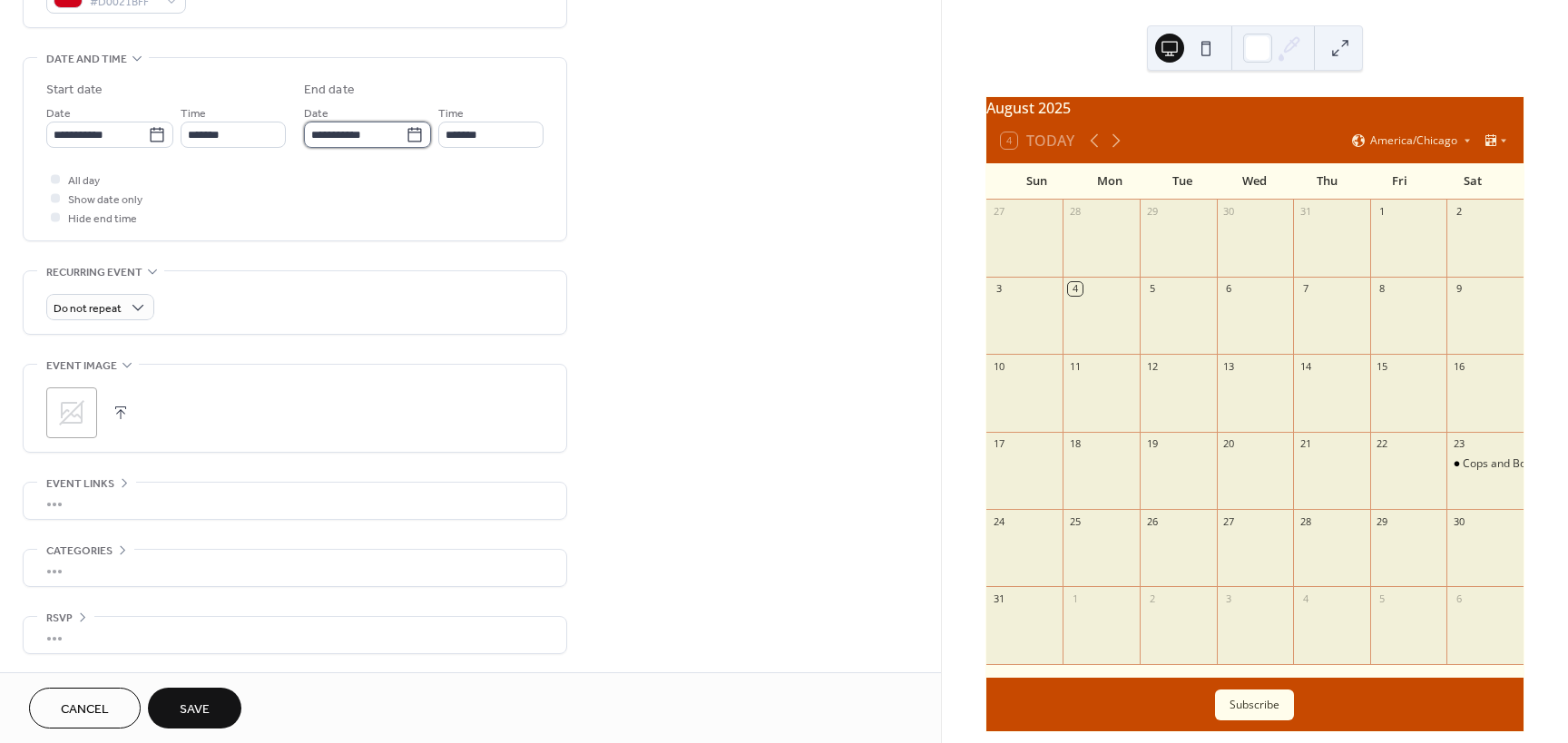 click on "**********" at bounding box center (355, 134) 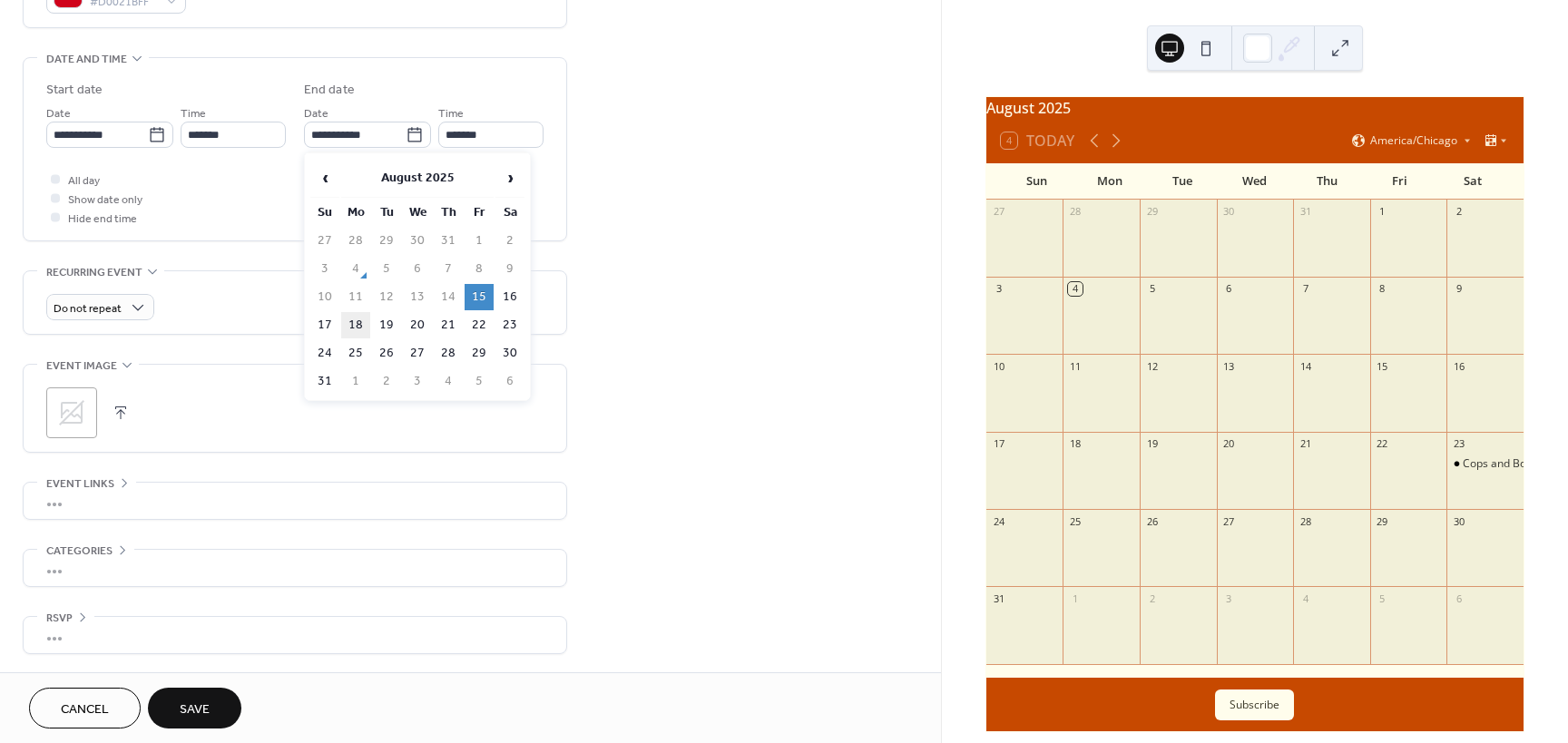 click on "18" at bounding box center [356, 325] 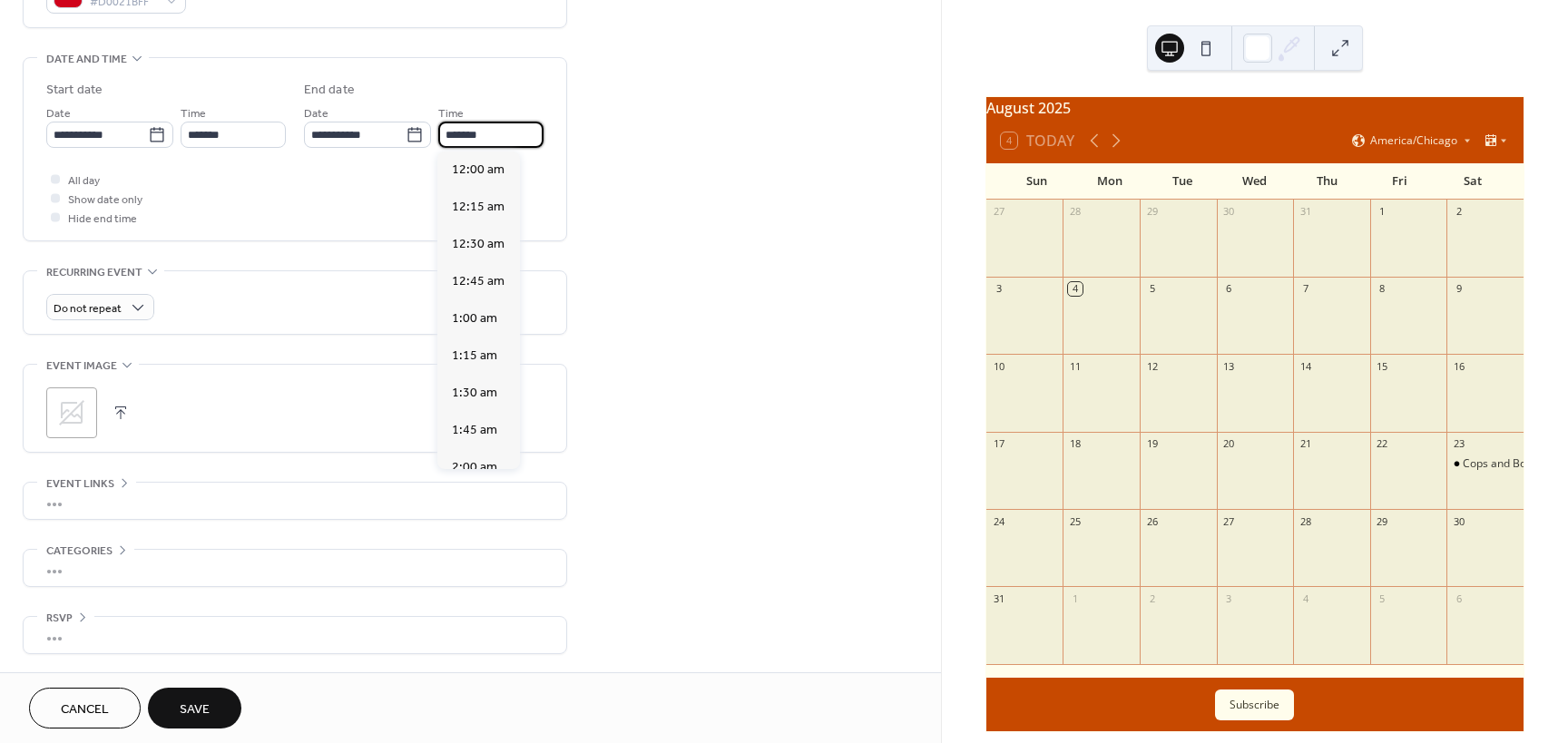click on "*******" at bounding box center [491, 134] 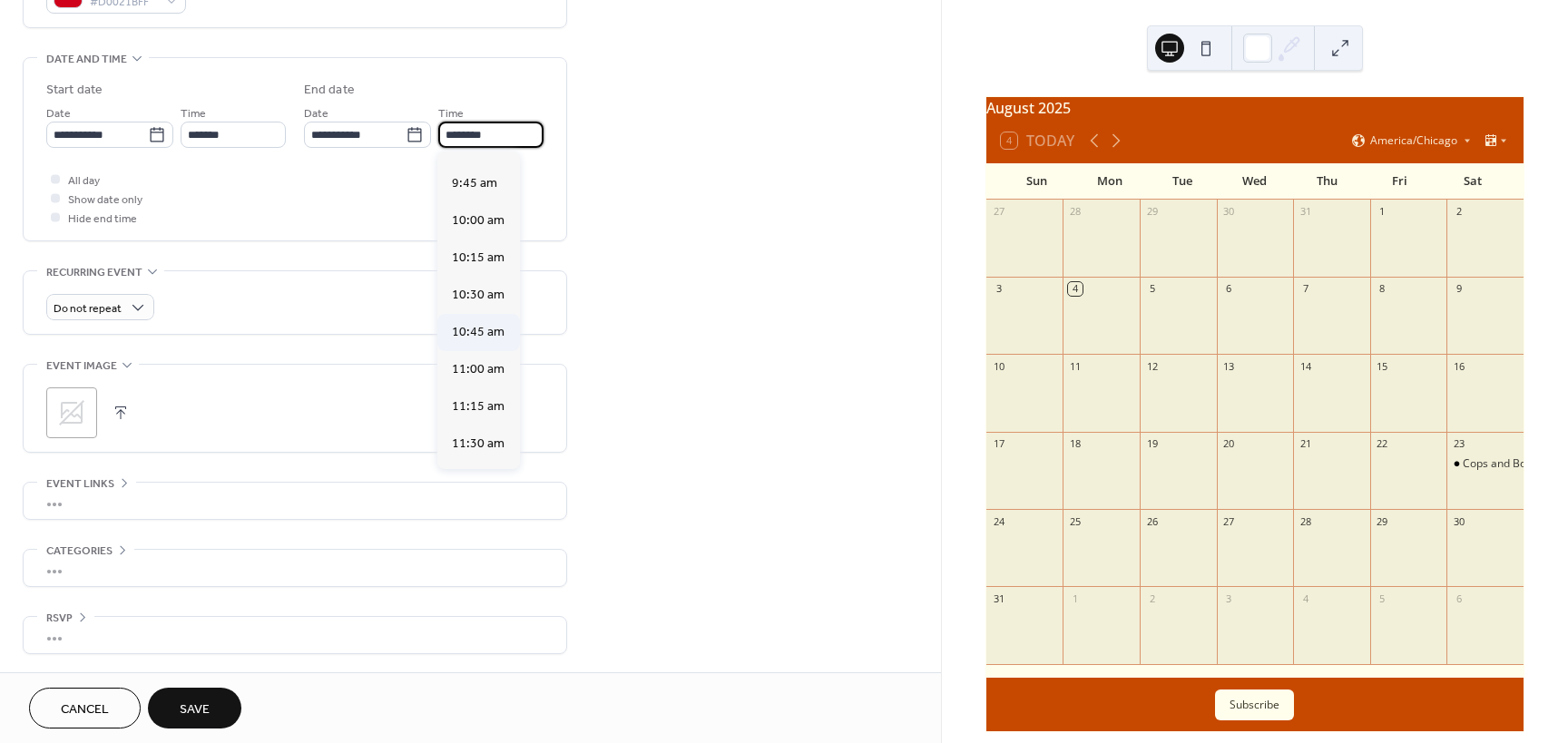 scroll, scrollTop: 1439, scrollLeft: 0, axis: vertical 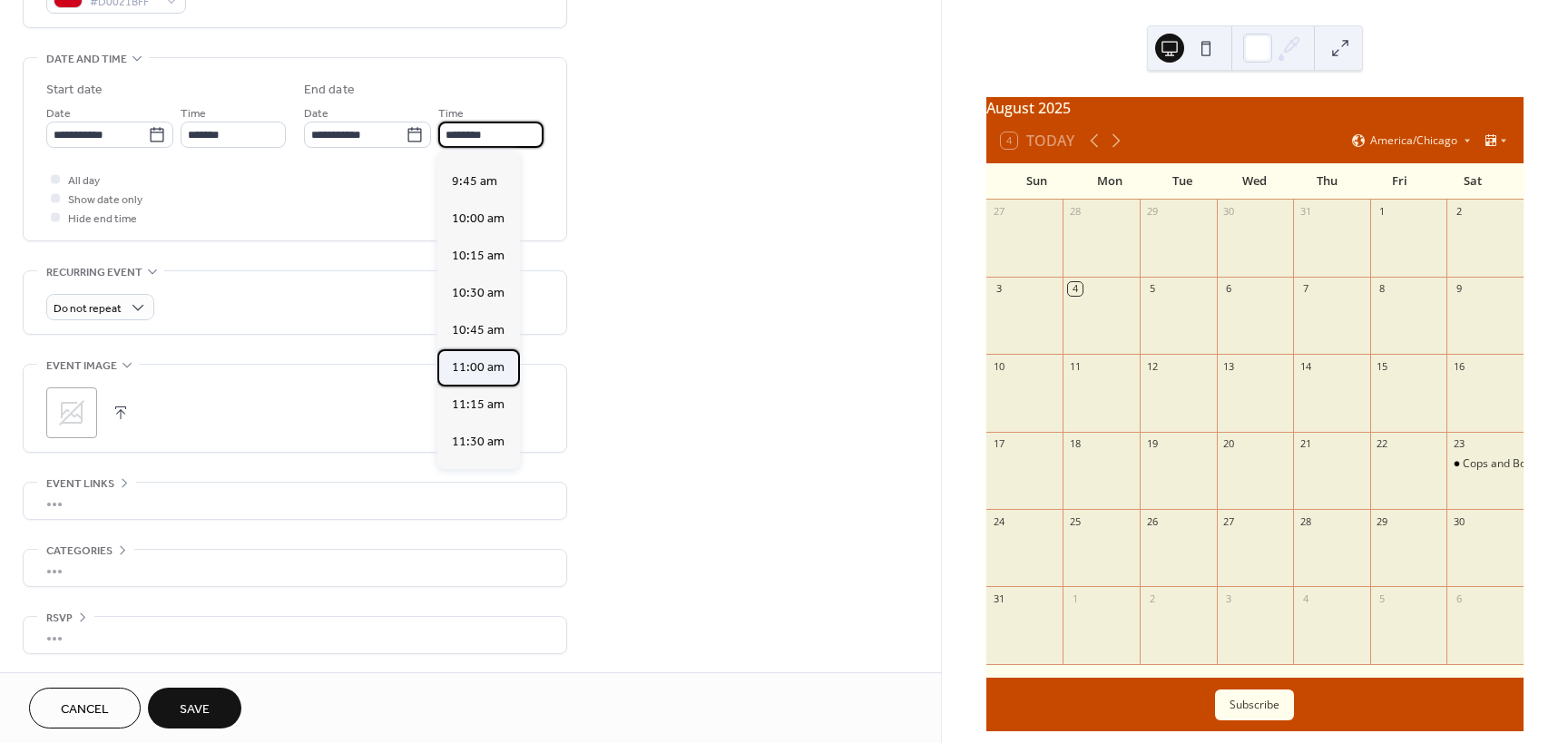 click on "11:00 am" at bounding box center (478, 367) 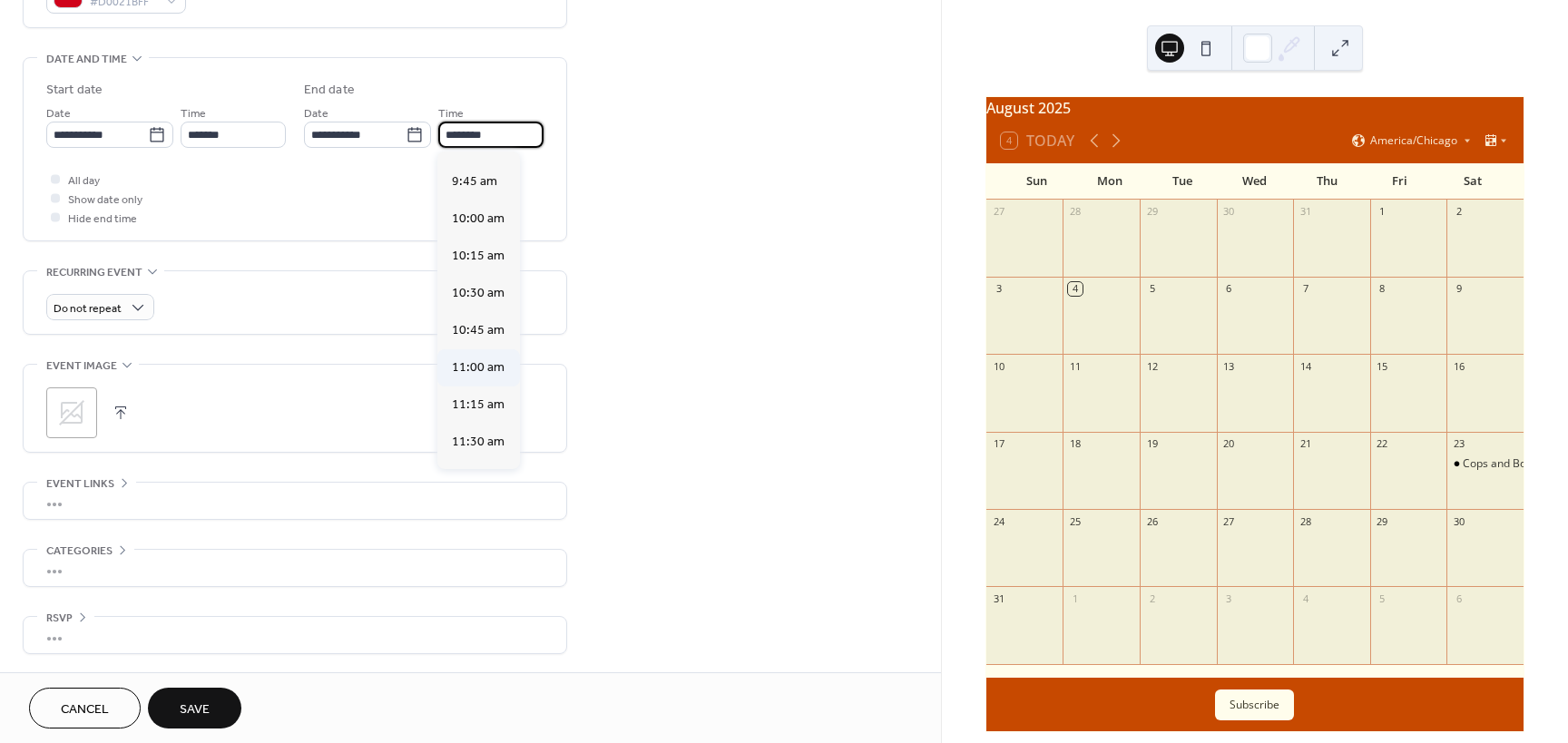 type on "********" 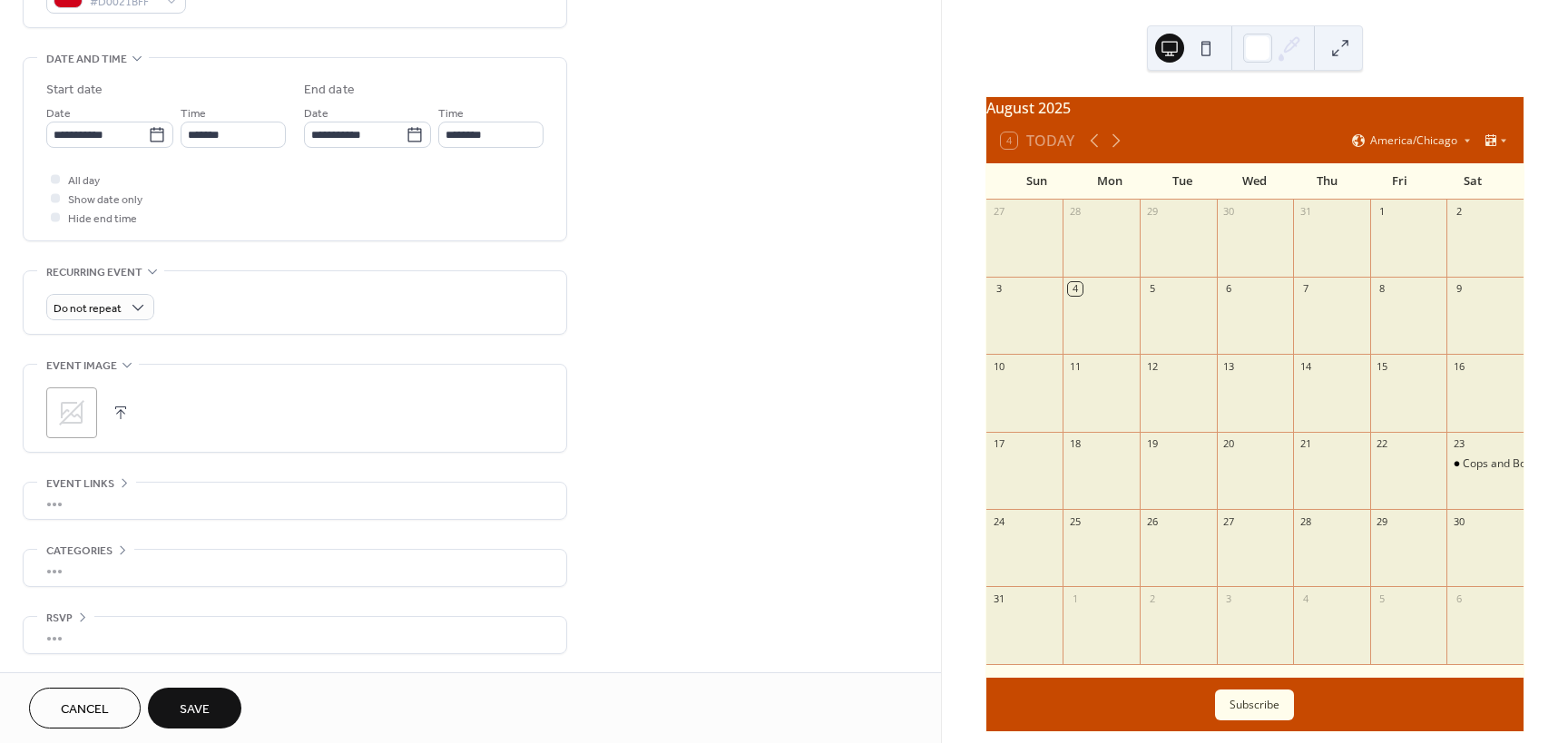click on "**********" at bounding box center (470, 120) 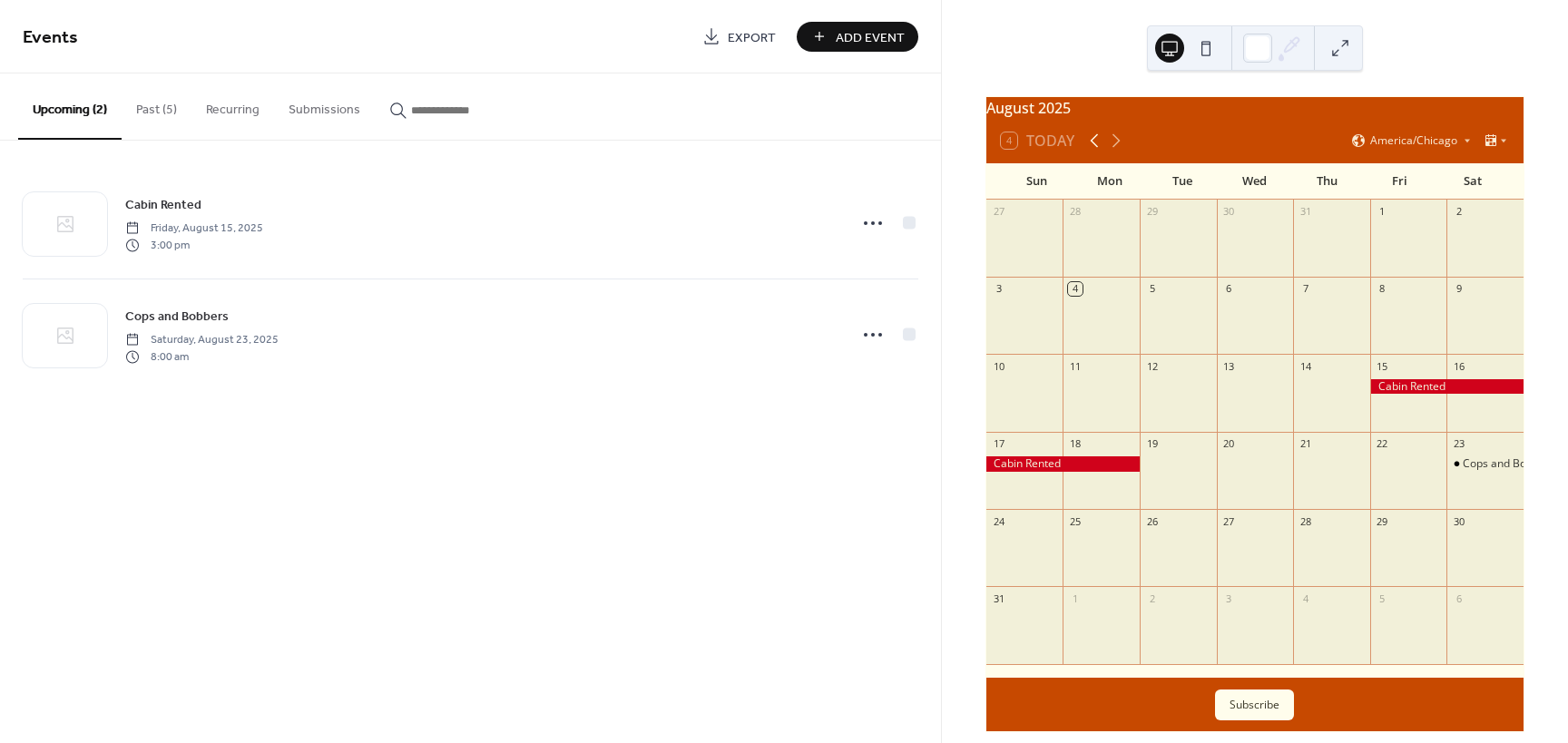 click 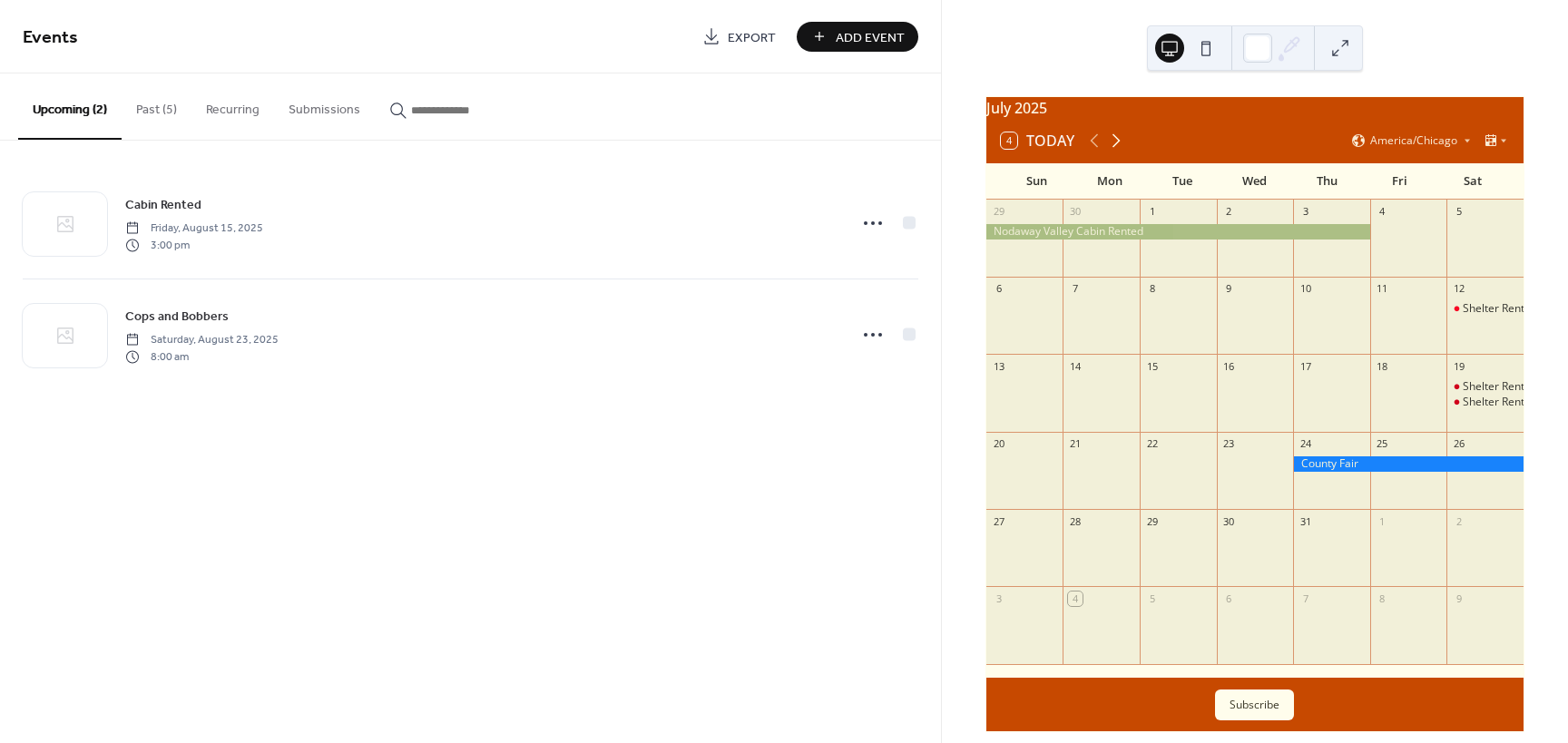 click 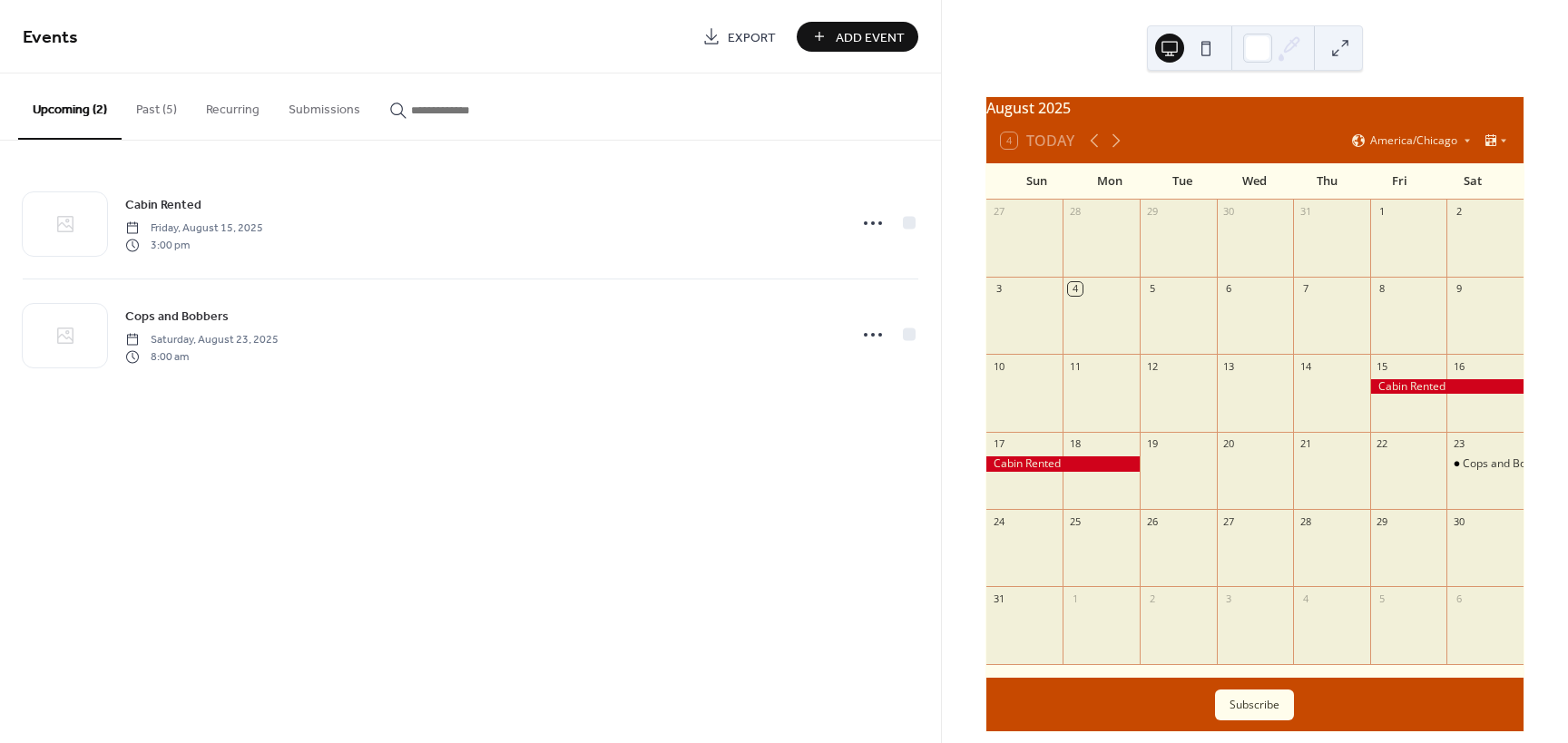 click at bounding box center (1446, 386) 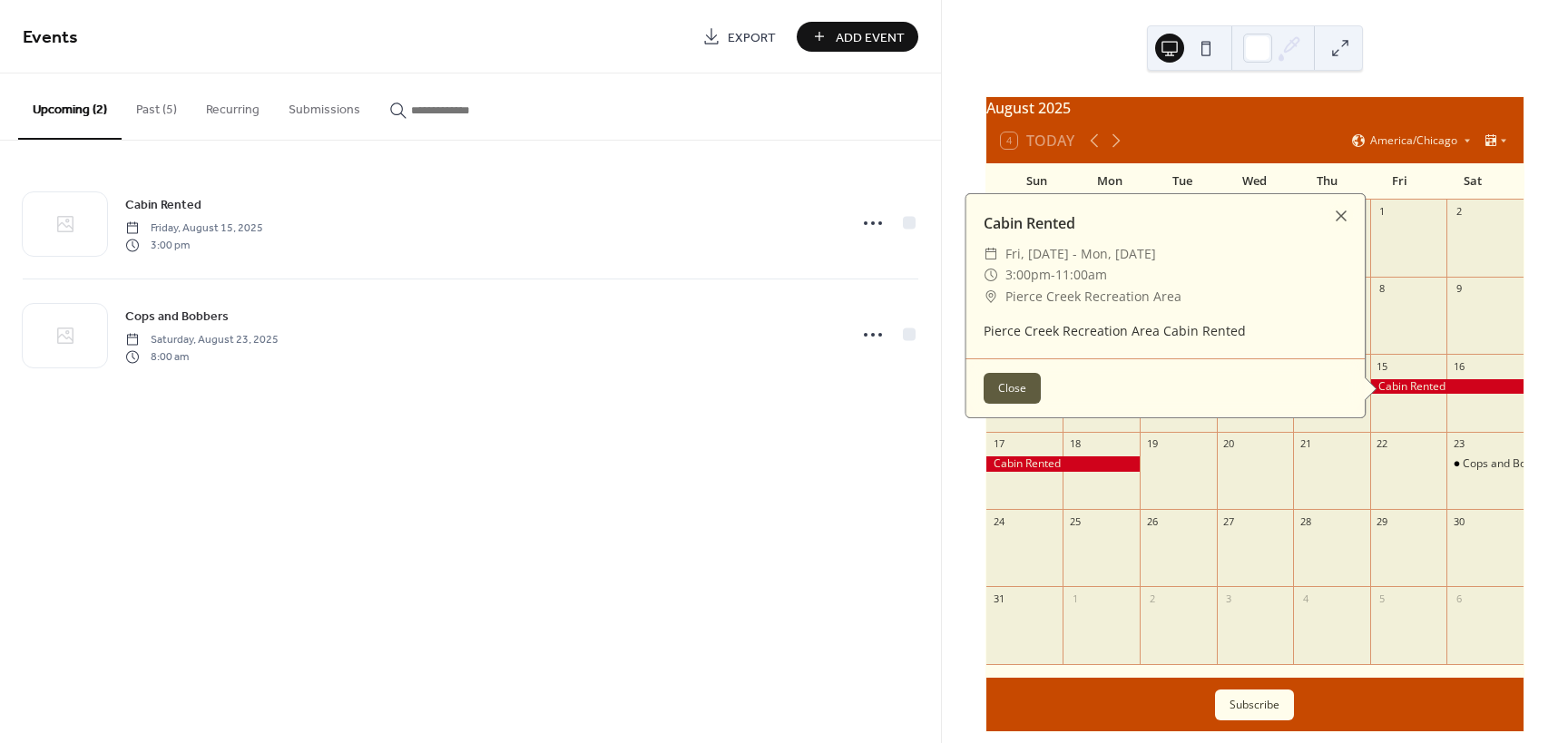 click on "Cabin Rented Friday, [DATE], [TIME] Cops and Bobbers Saturday, [DATE], [TIME]" at bounding box center [470, 279] 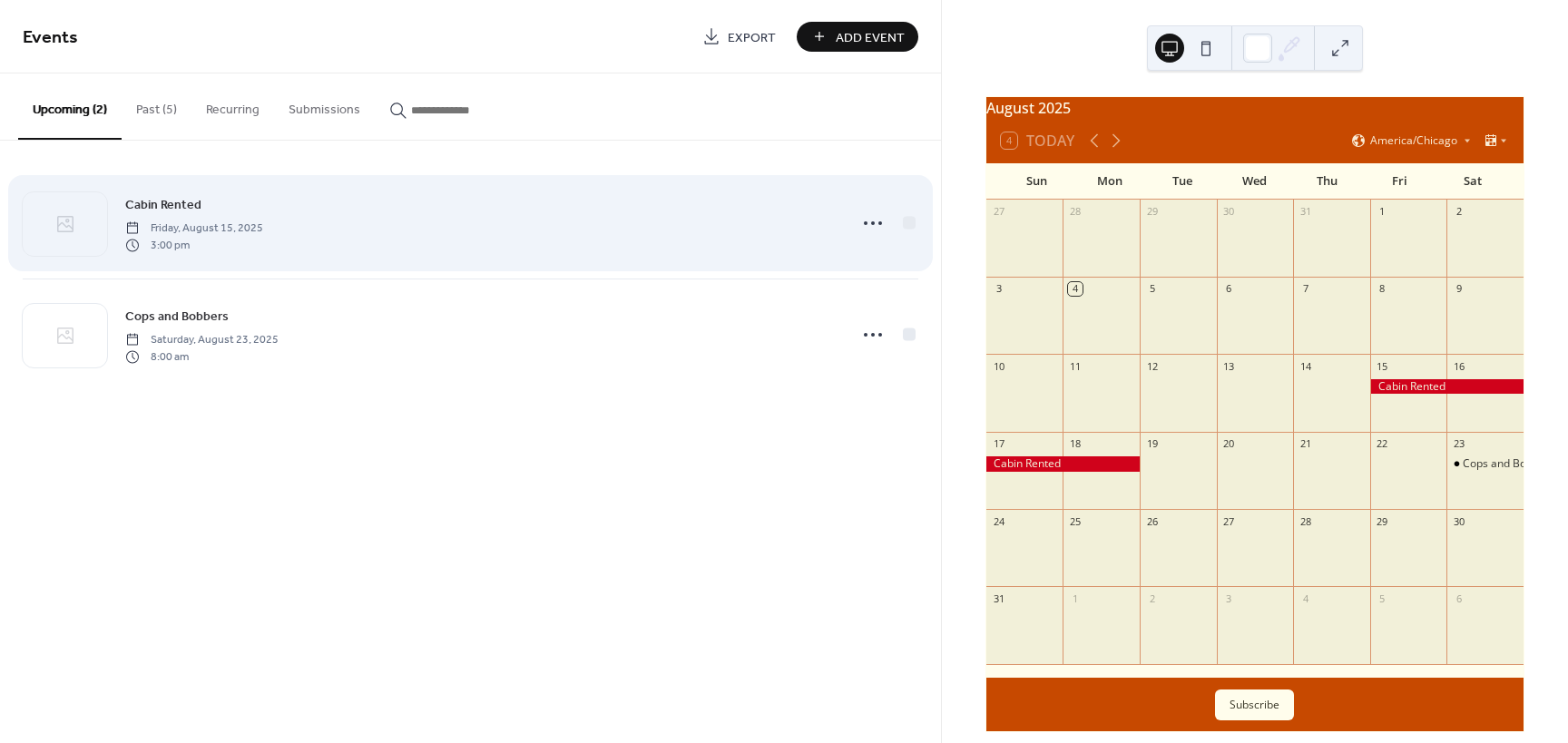 click on "Cabin Rented Friday, [DATE], [TIME]" at bounding box center [480, 223] 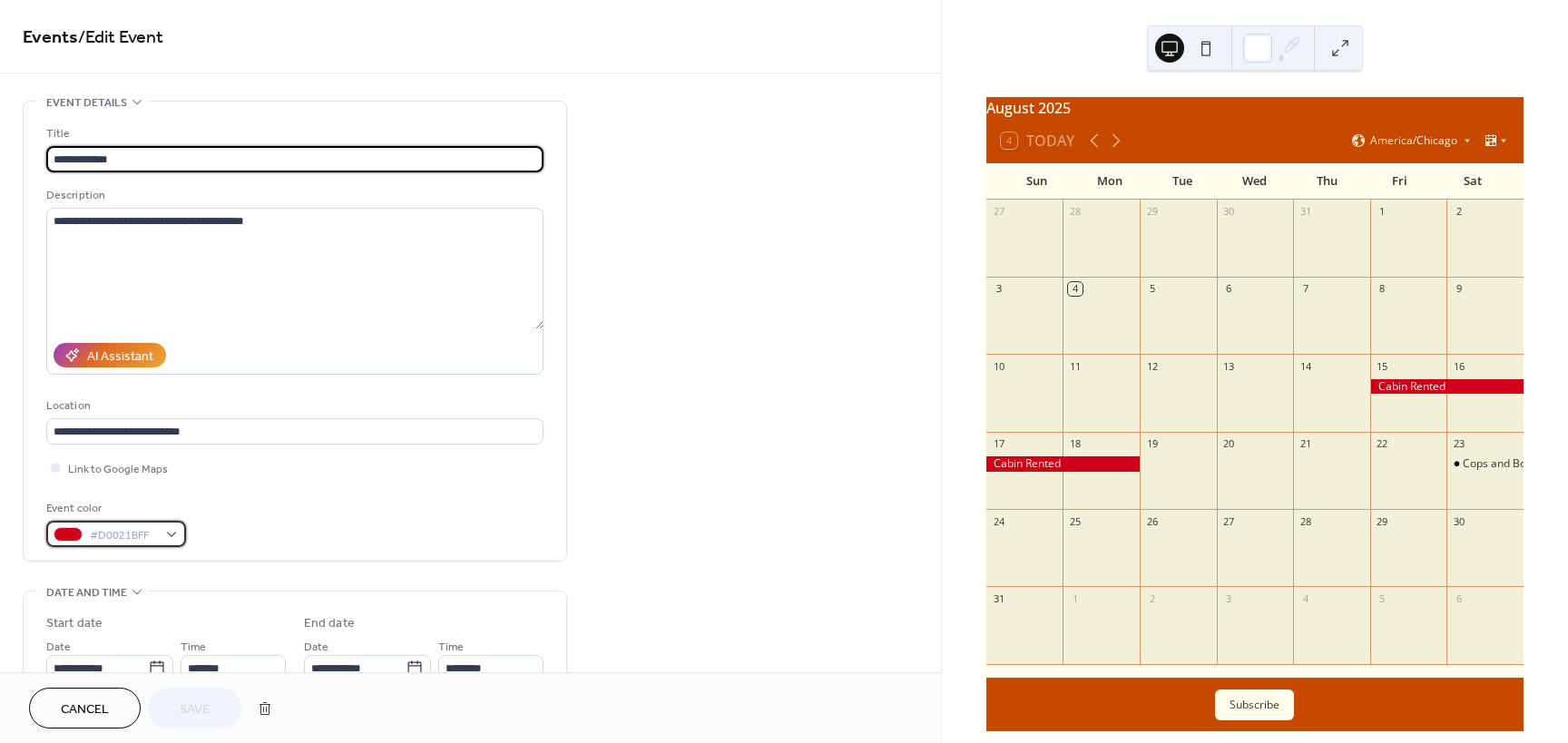 click on "#D0021BFF" at bounding box center [123, 535] 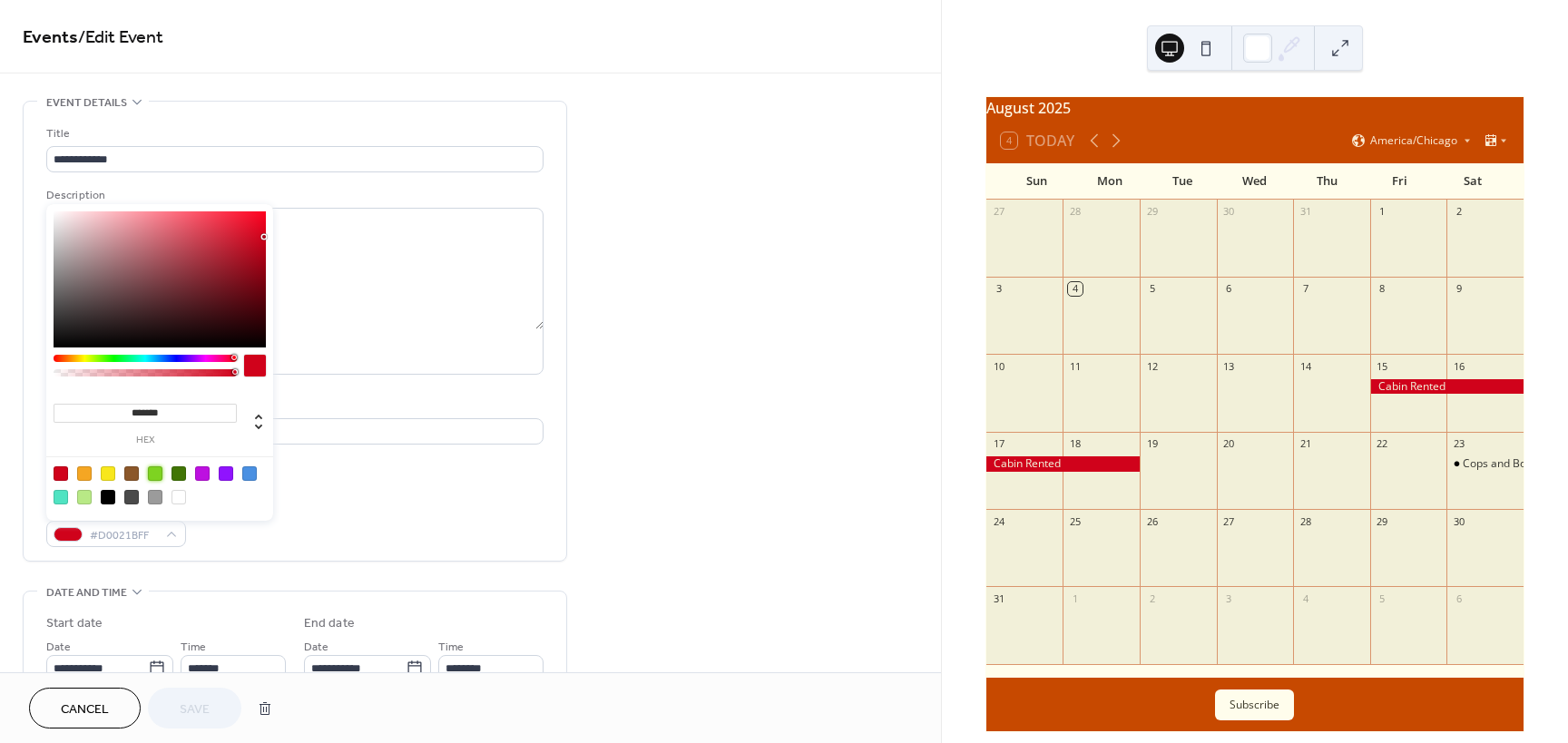 click at bounding box center (155, 474) 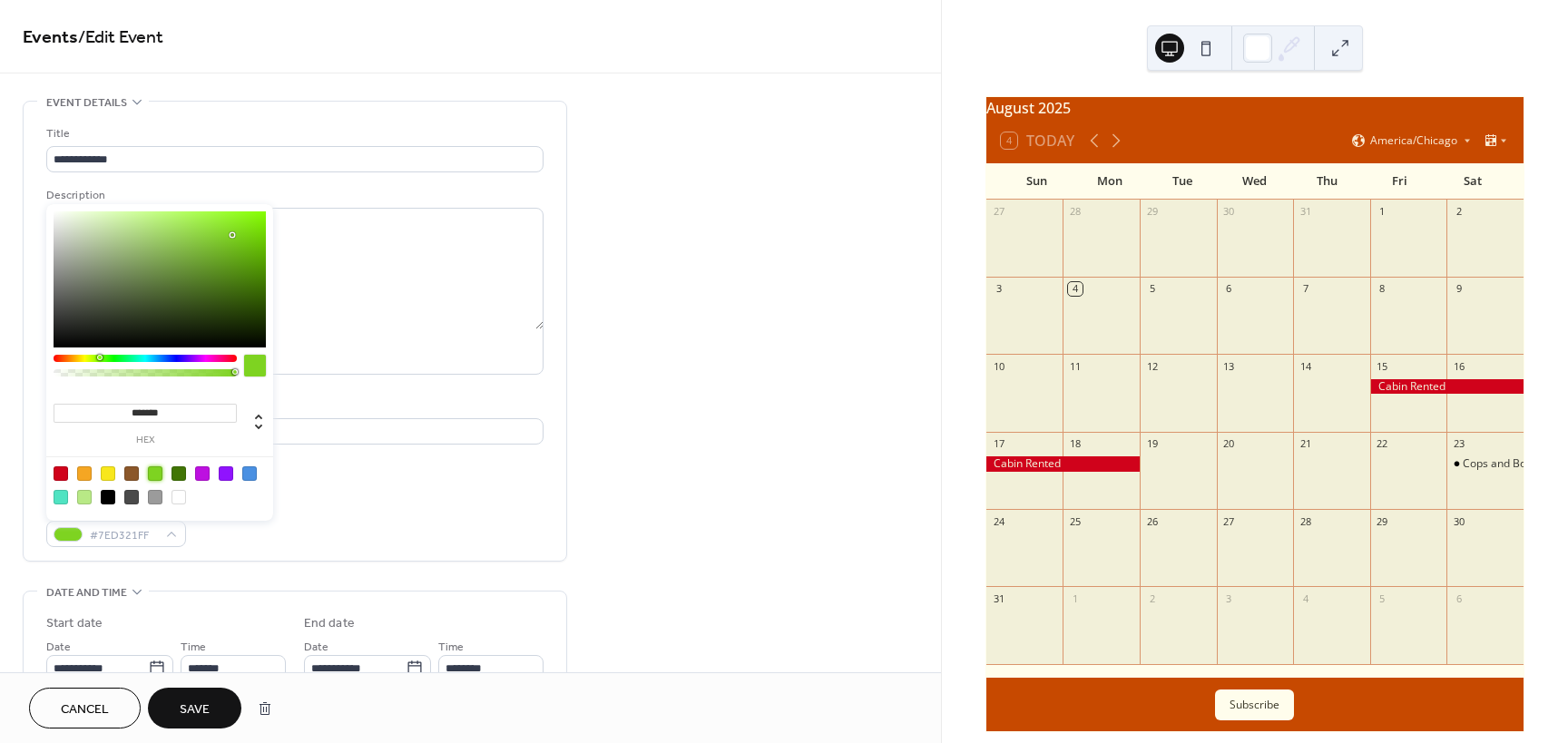 click on "Save" at bounding box center [194, 709] 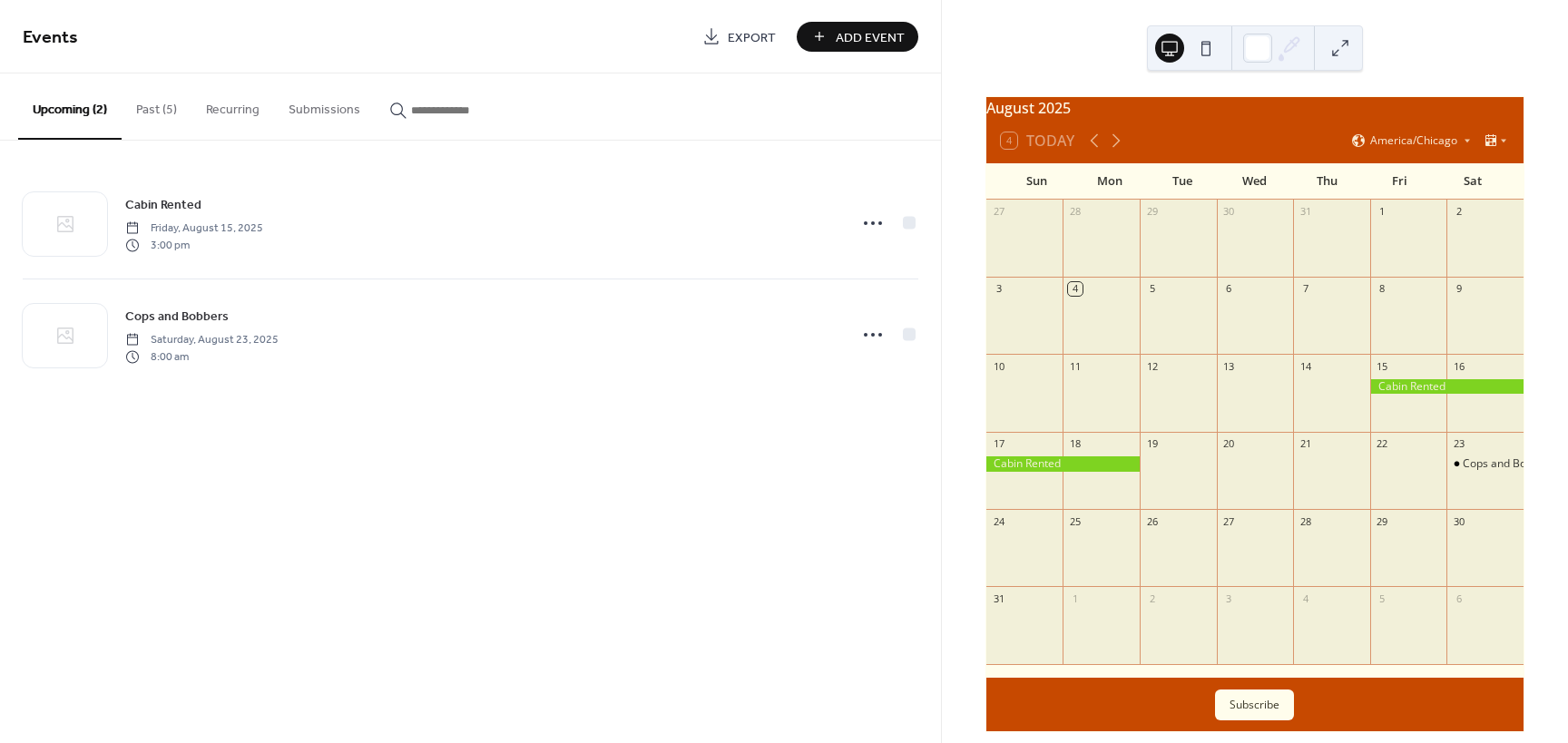 click on "Past (5)" at bounding box center (156, 105) 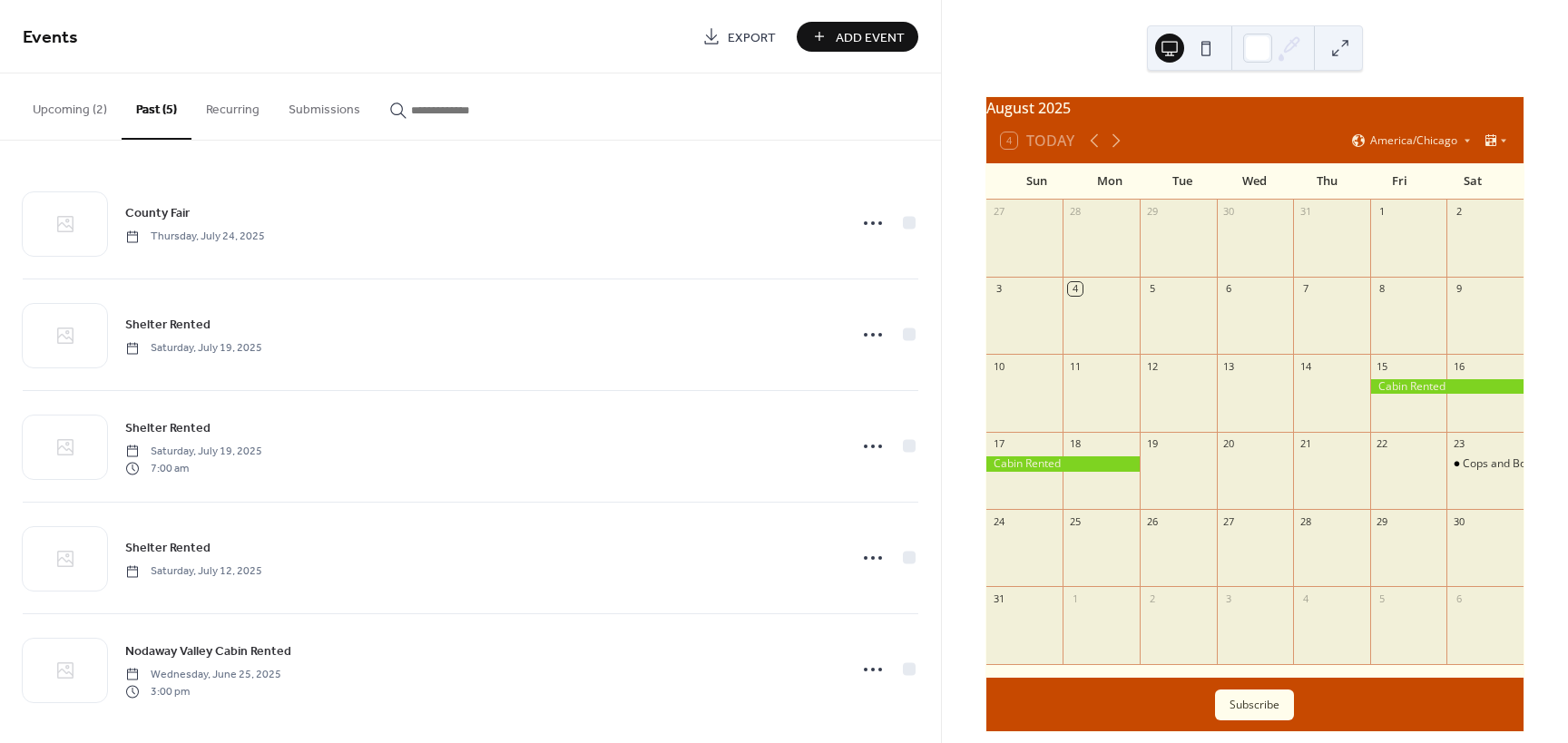 click on "Upcoming (2)" at bounding box center [70, 105] 